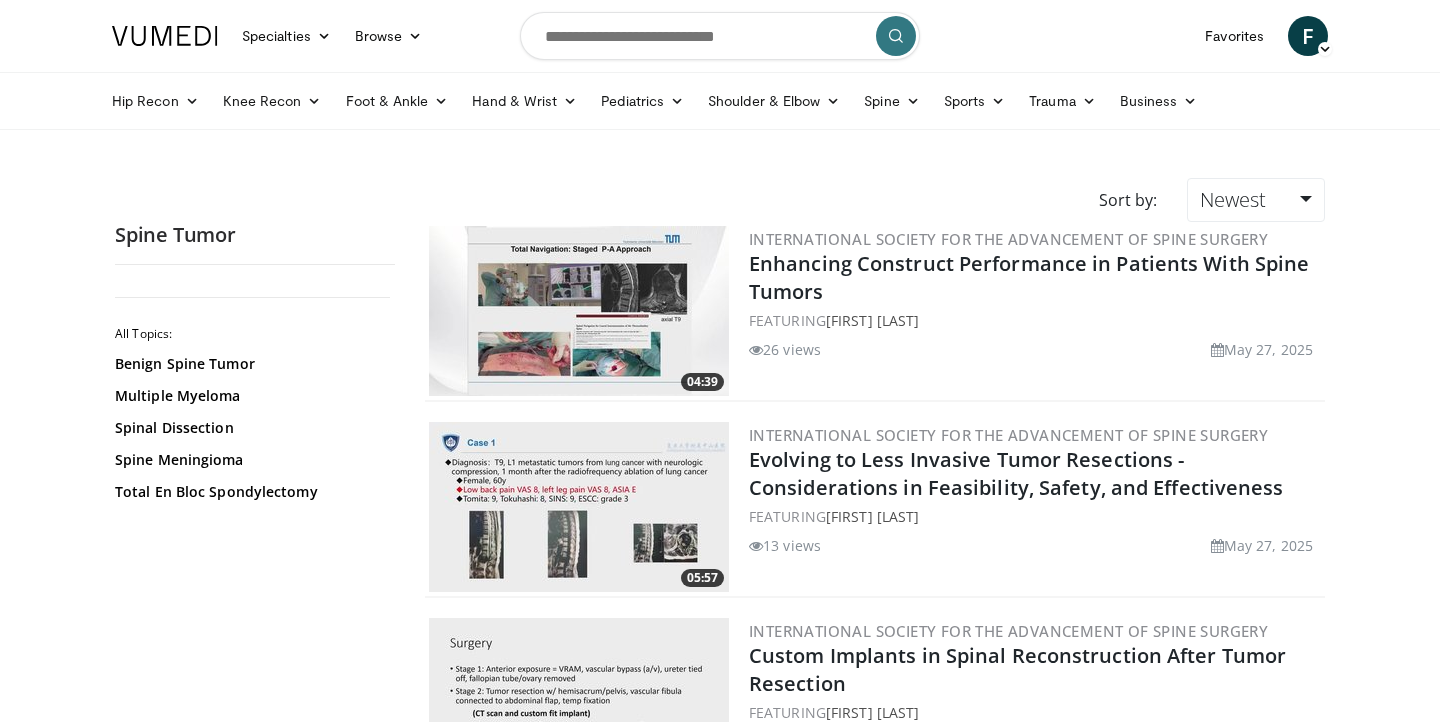 scroll, scrollTop: 985, scrollLeft: 0, axis: vertical 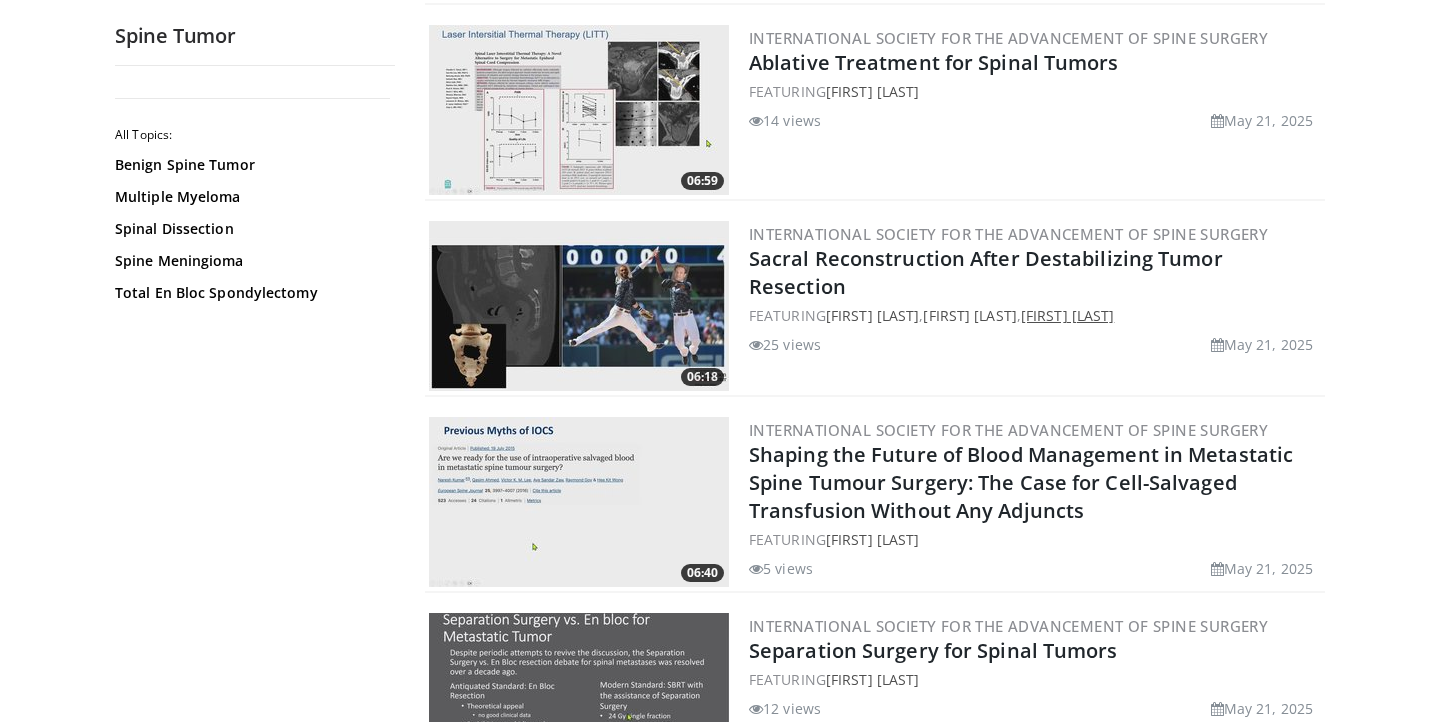 click on "Shalin Patel" at bounding box center [1067, 315] 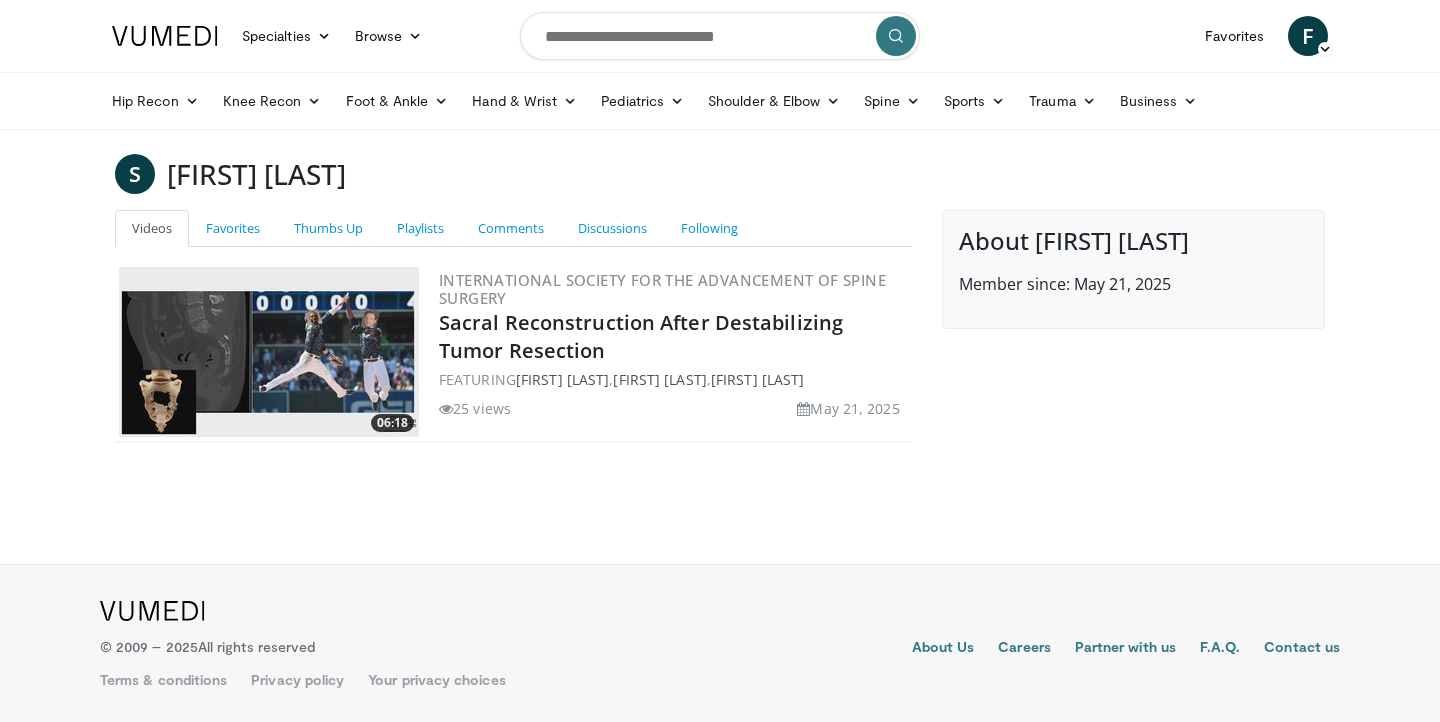 scroll, scrollTop: 0, scrollLeft: 0, axis: both 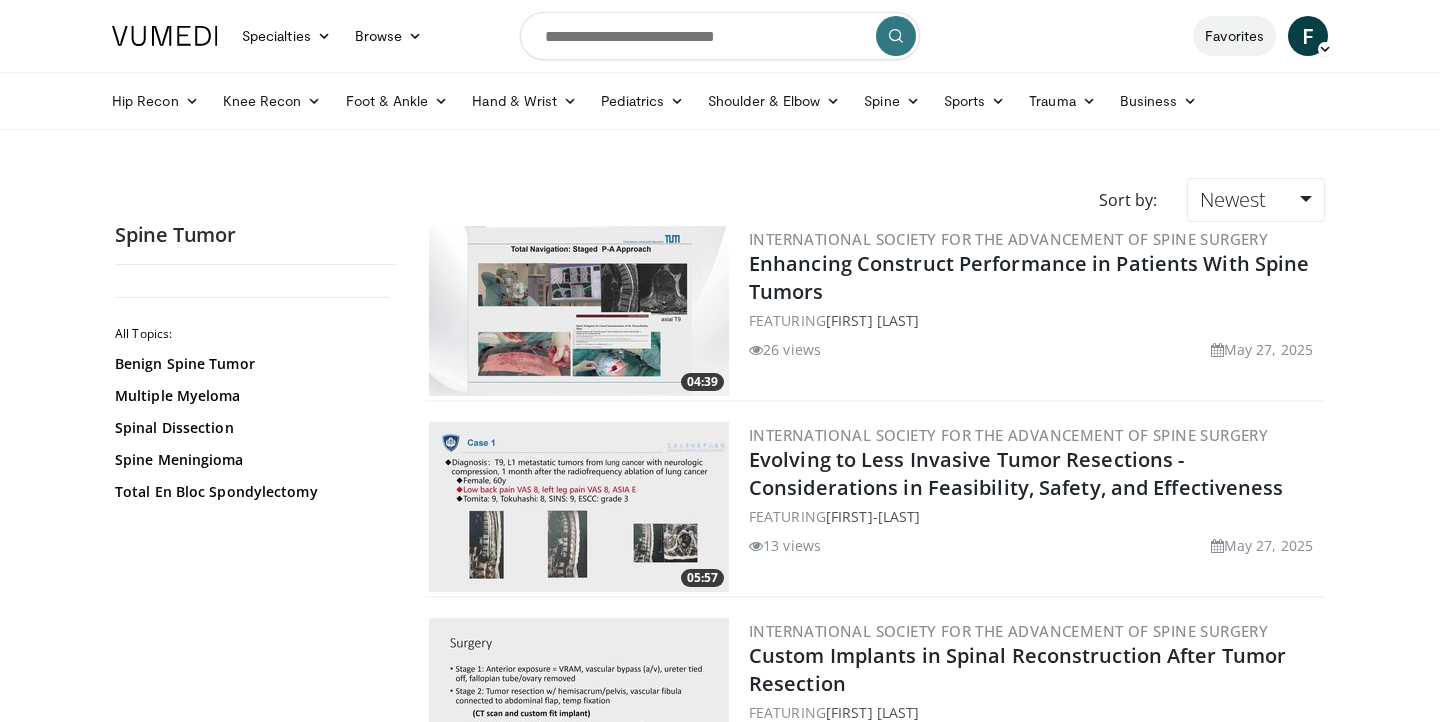 click on "Favorites" at bounding box center [1234, 36] 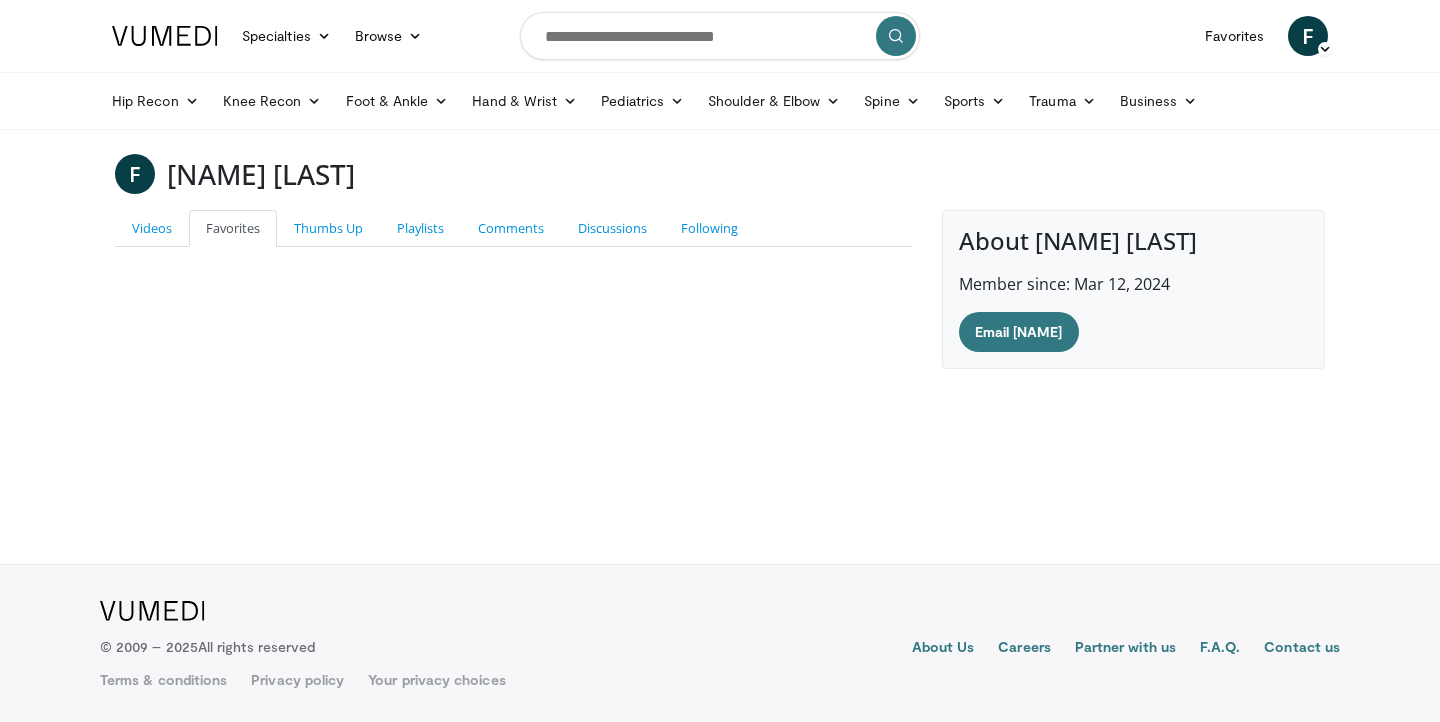 scroll, scrollTop: 0, scrollLeft: 0, axis: both 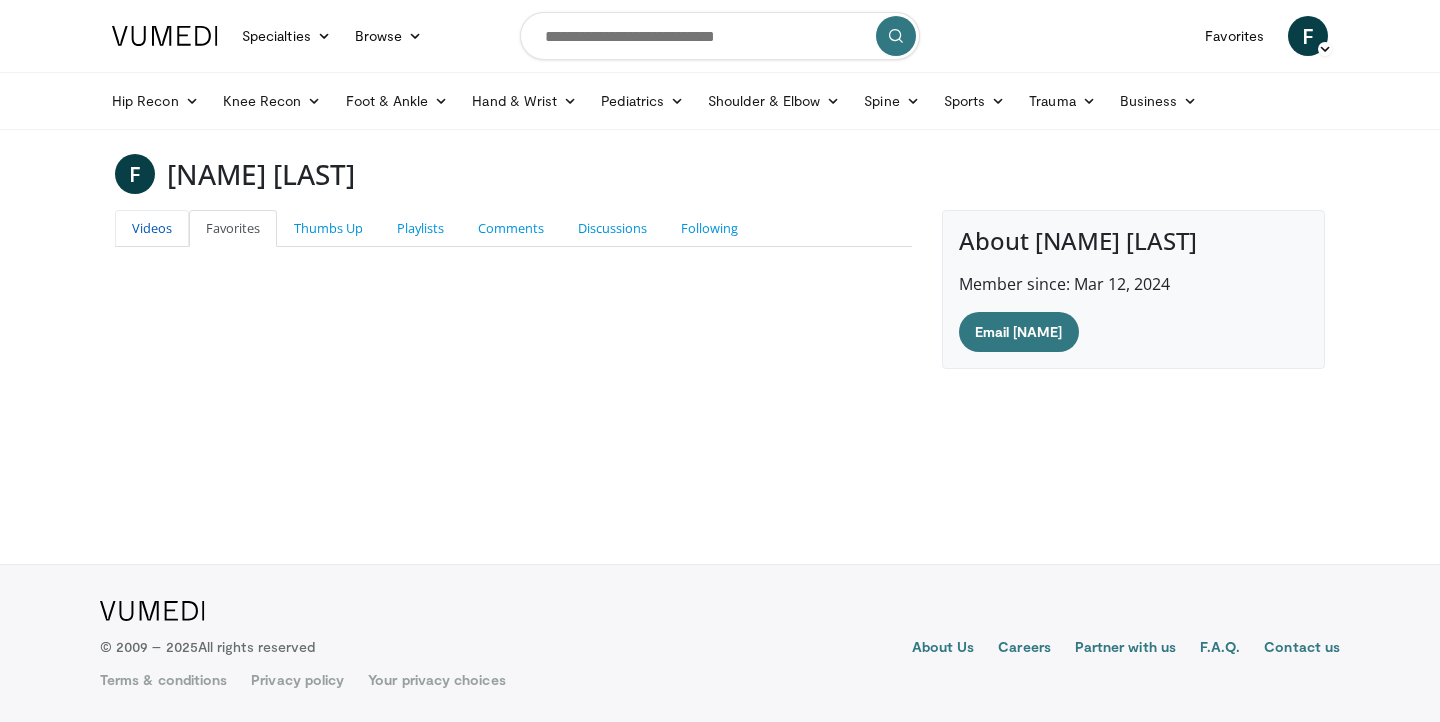 click on "Videos" at bounding box center (152, 228) 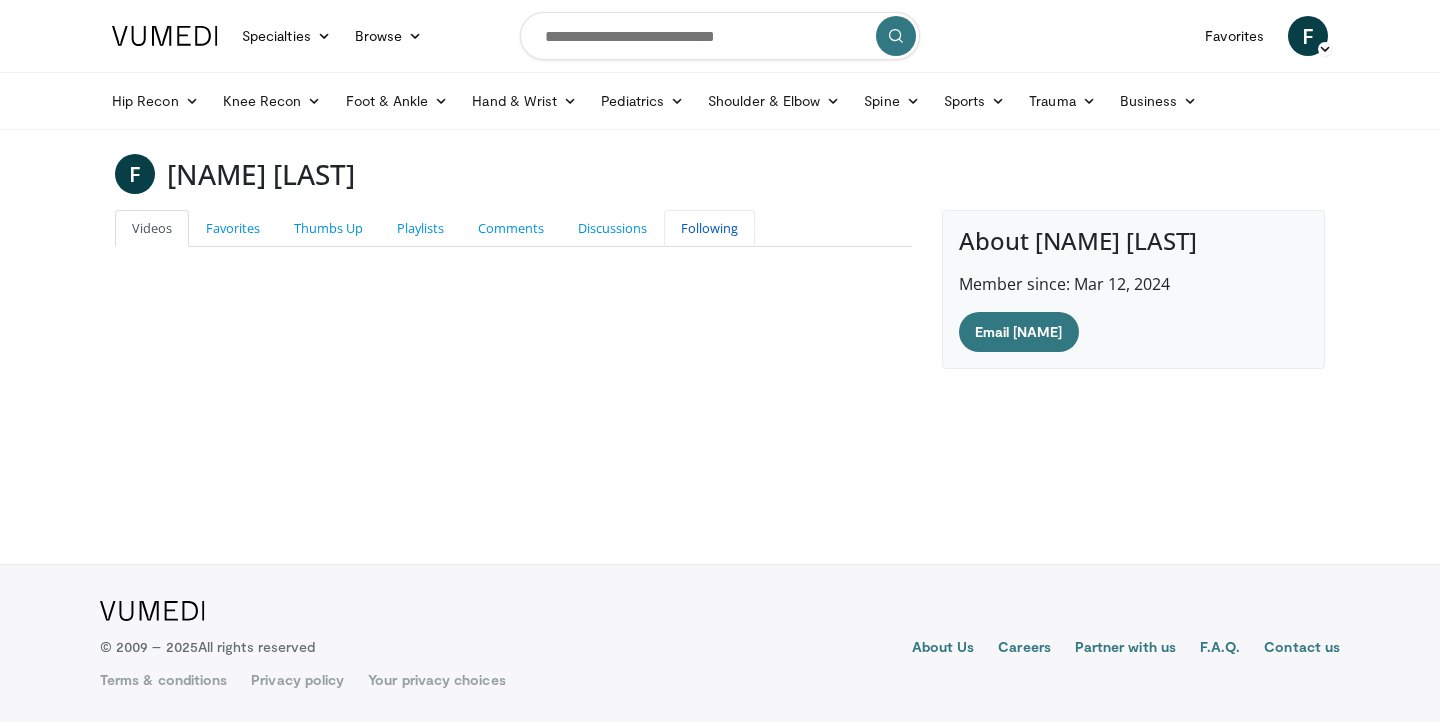 click on "Following" at bounding box center (709, 228) 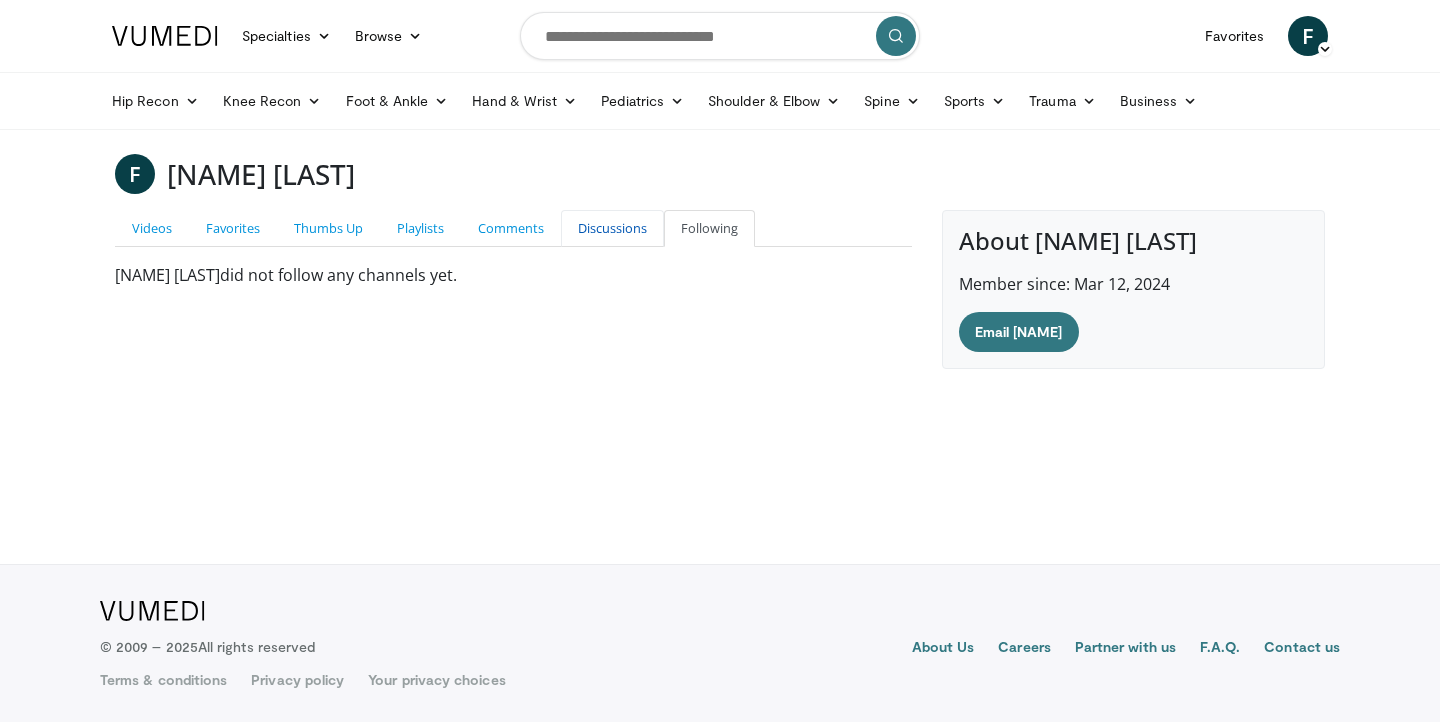 click on "Discussions" at bounding box center (612, 228) 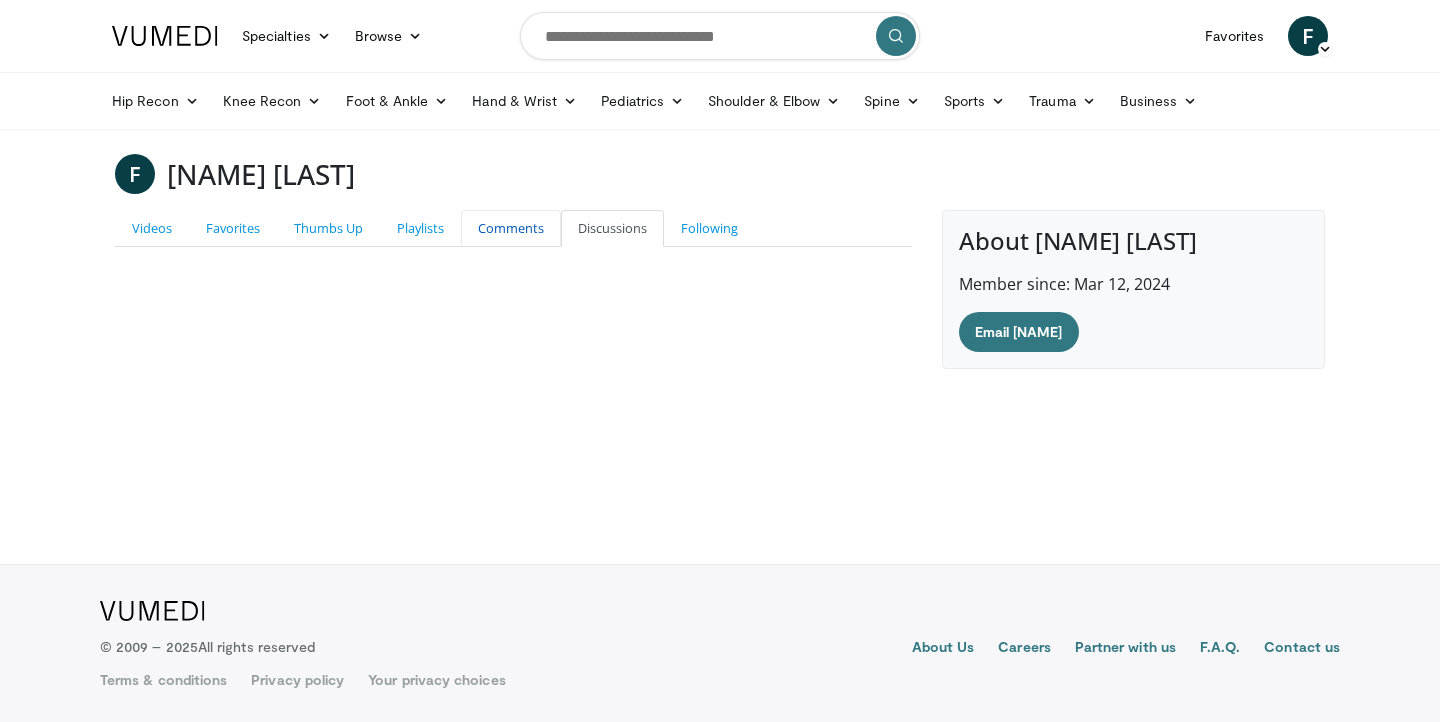 click on "Comments" at bounding box center (511, 228) 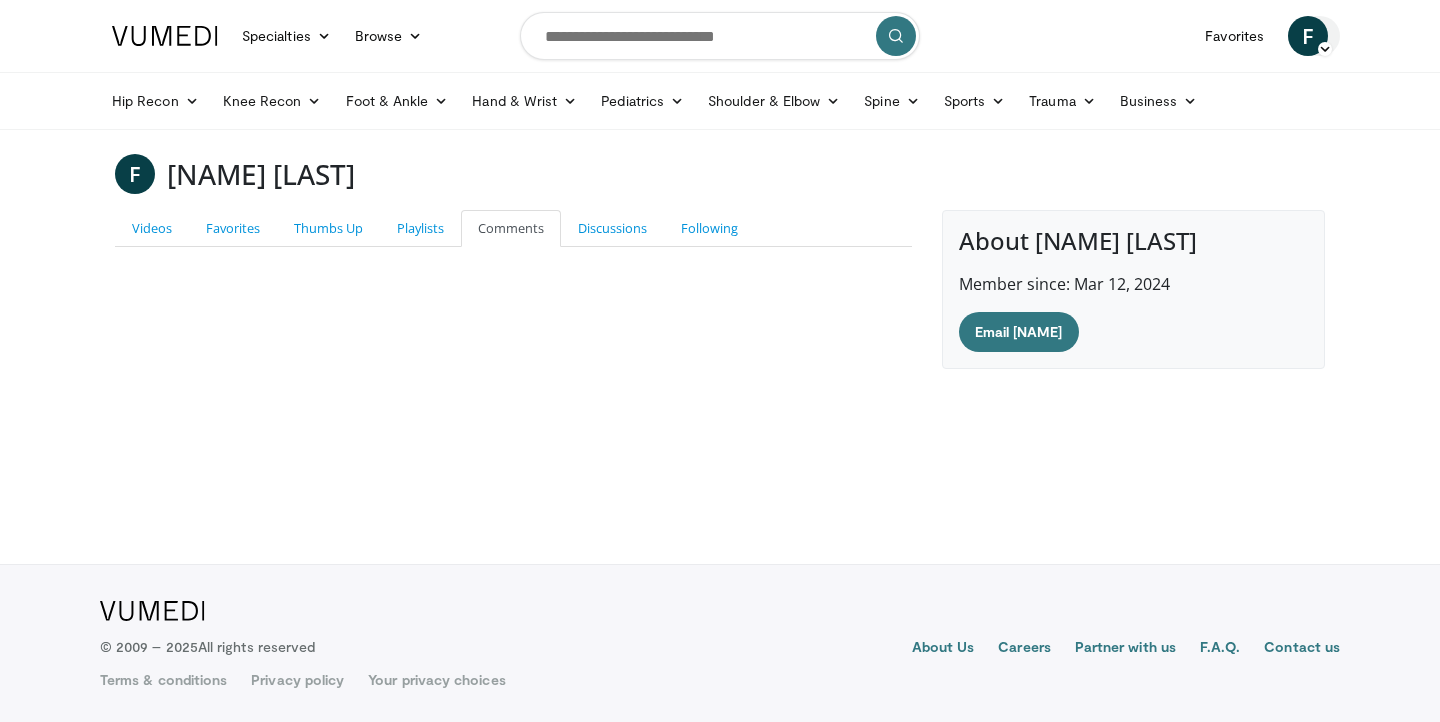 click on "F" at bounding box center (1308, 36) 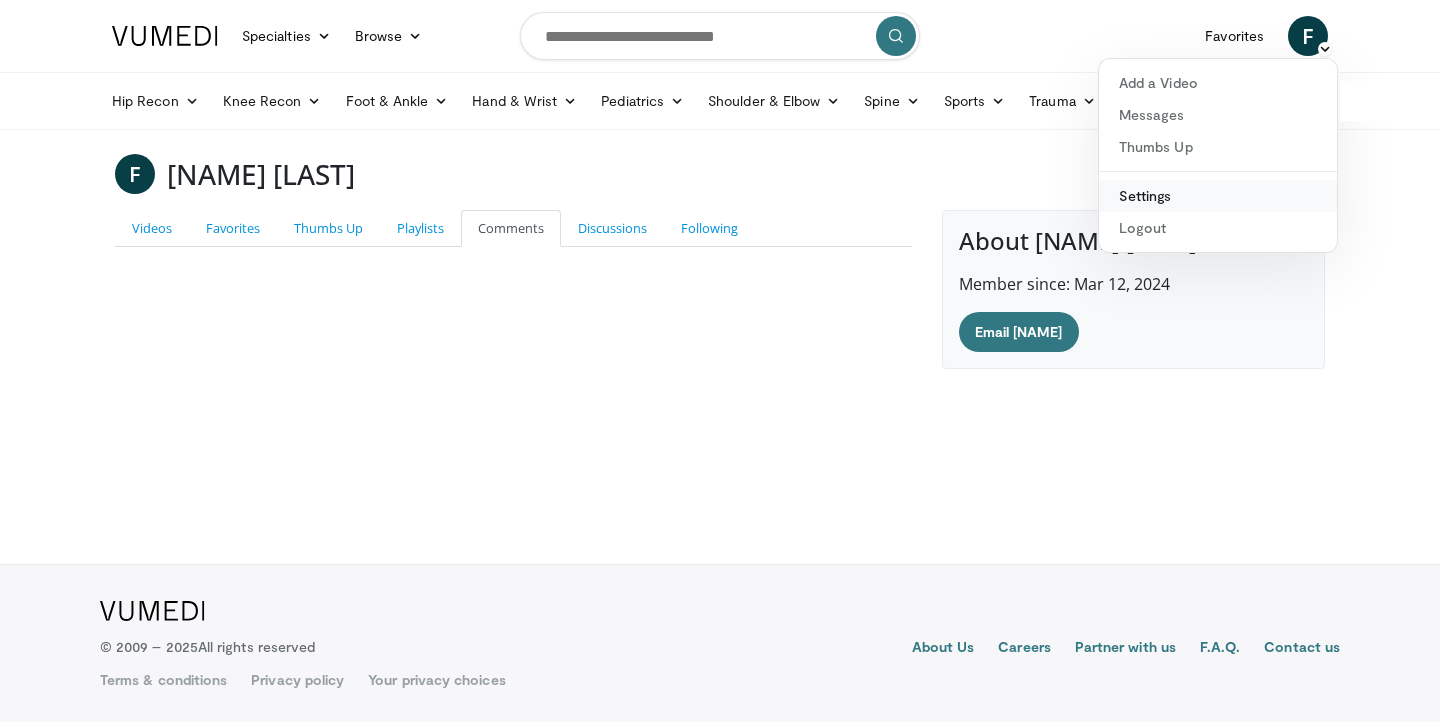 click on "Settings" at bounding box center (1218, 196) 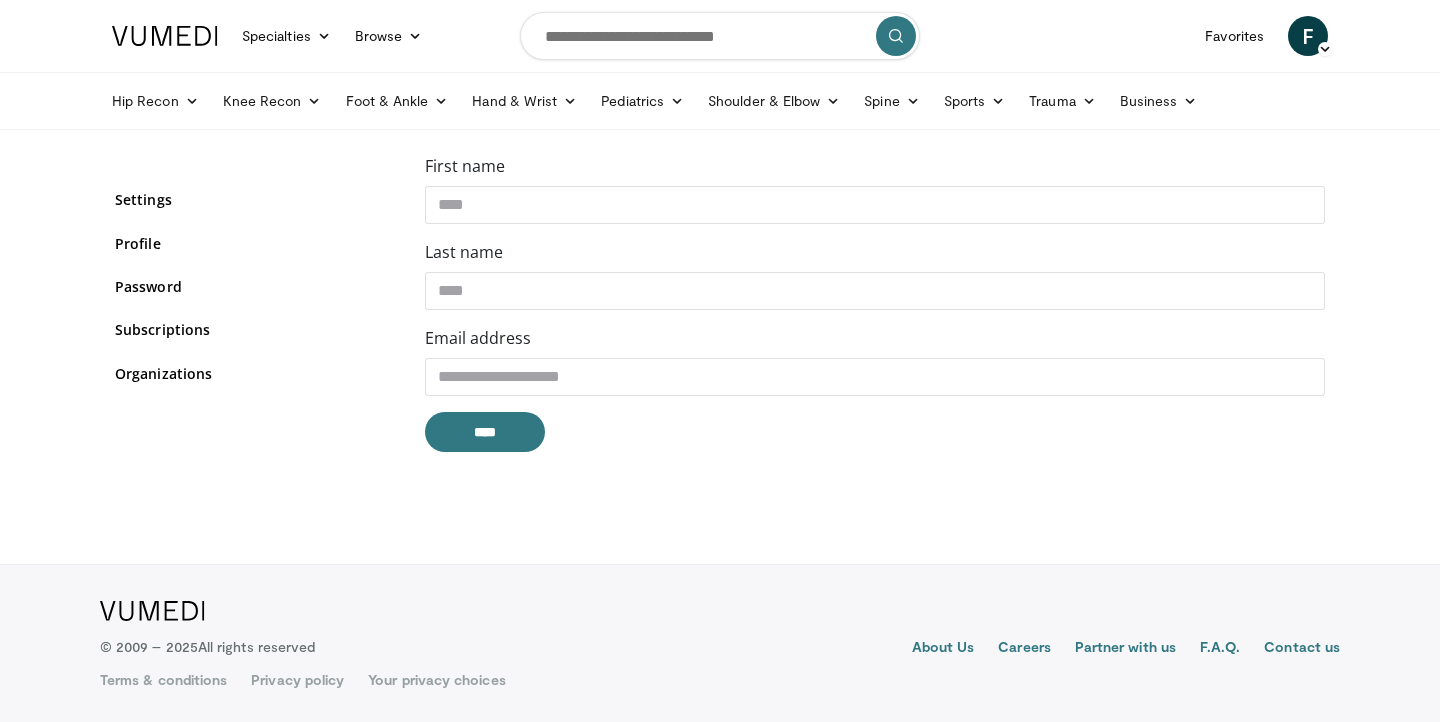 scroll, scrollTop: 0, scrollLeft: 0, axis: both 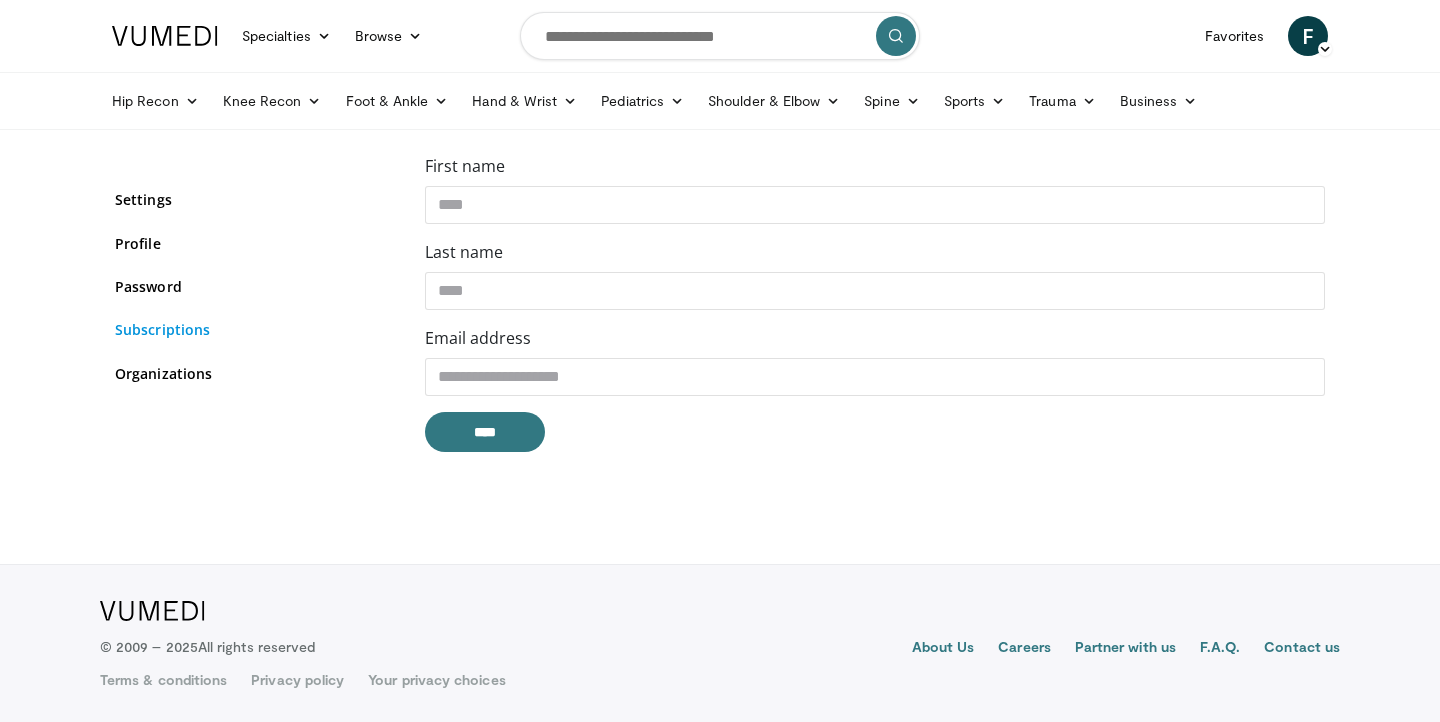 click on "Subscriptions" at bounding box center [255, 329] 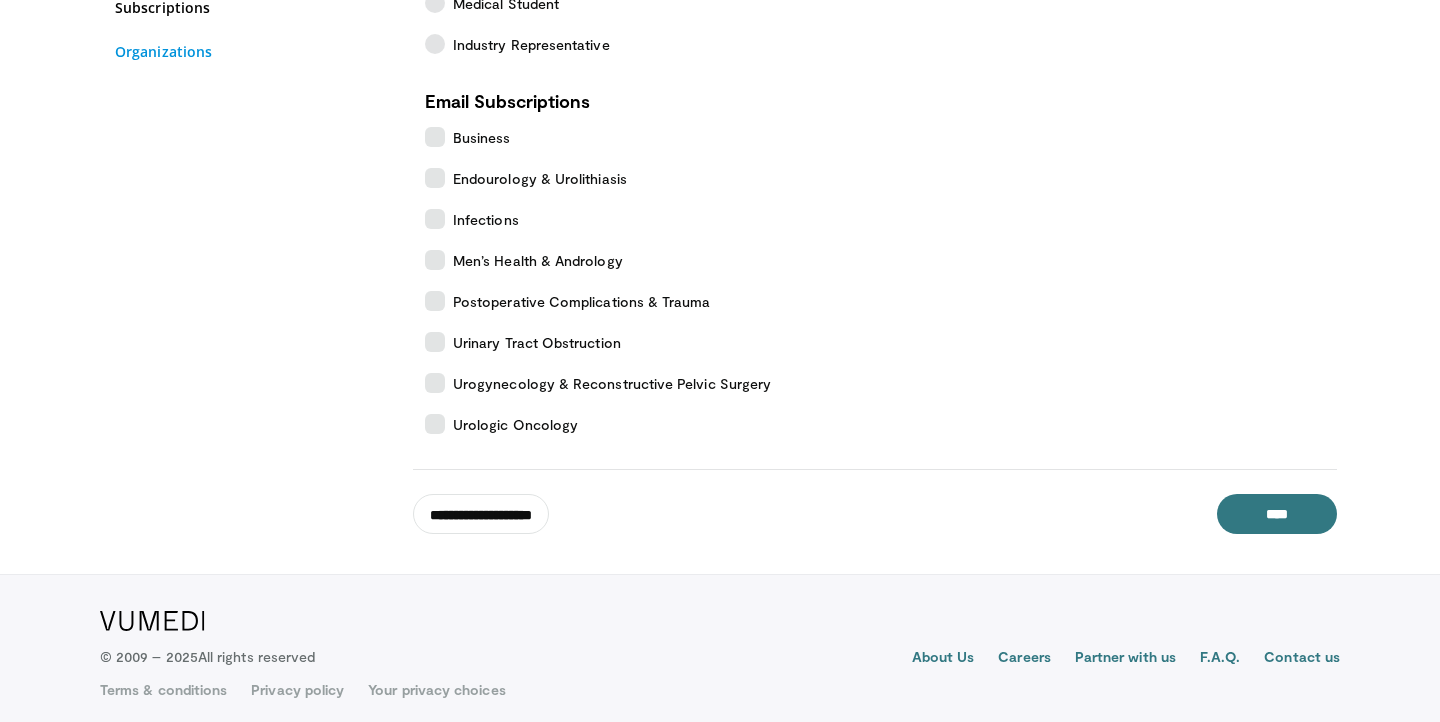 scroll, scrollTop: 318, scrollLeft: 0, axis: vertical 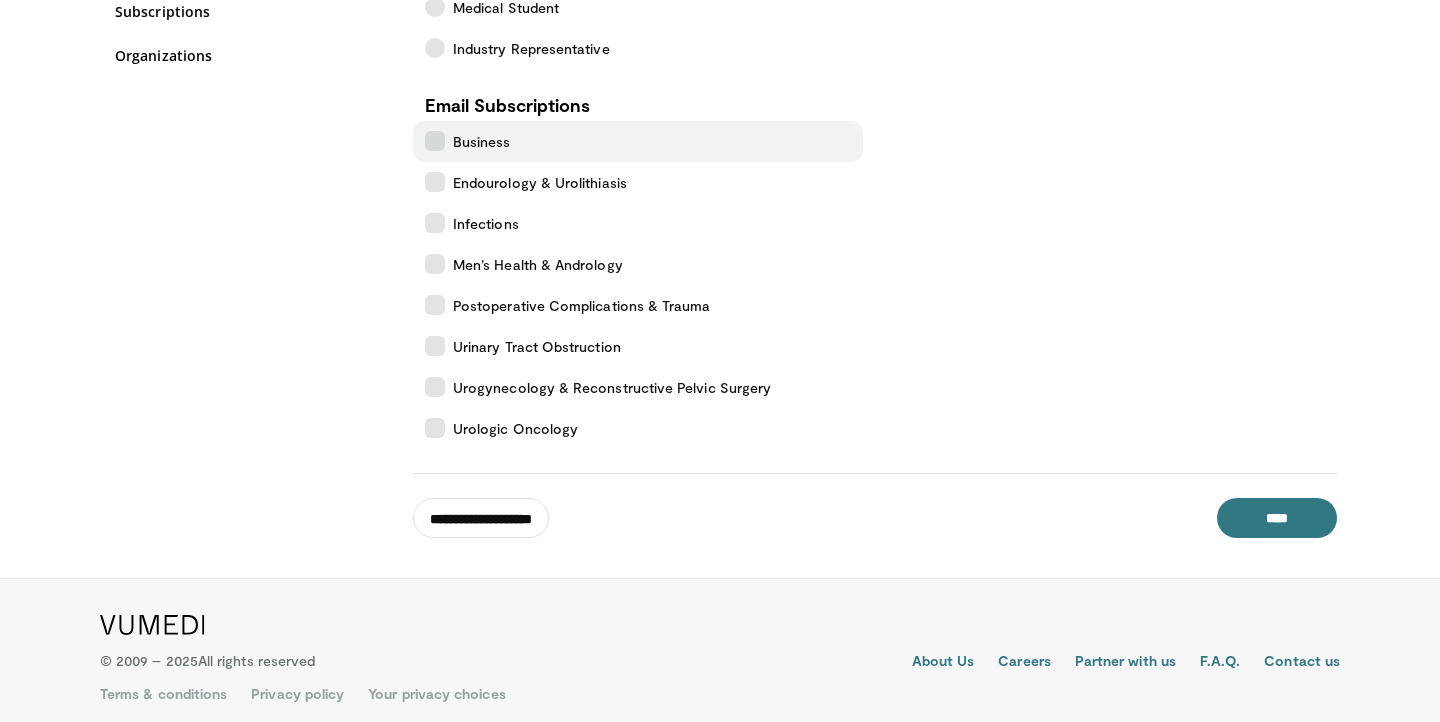 click on "Business" at bounding box center (638, 141) 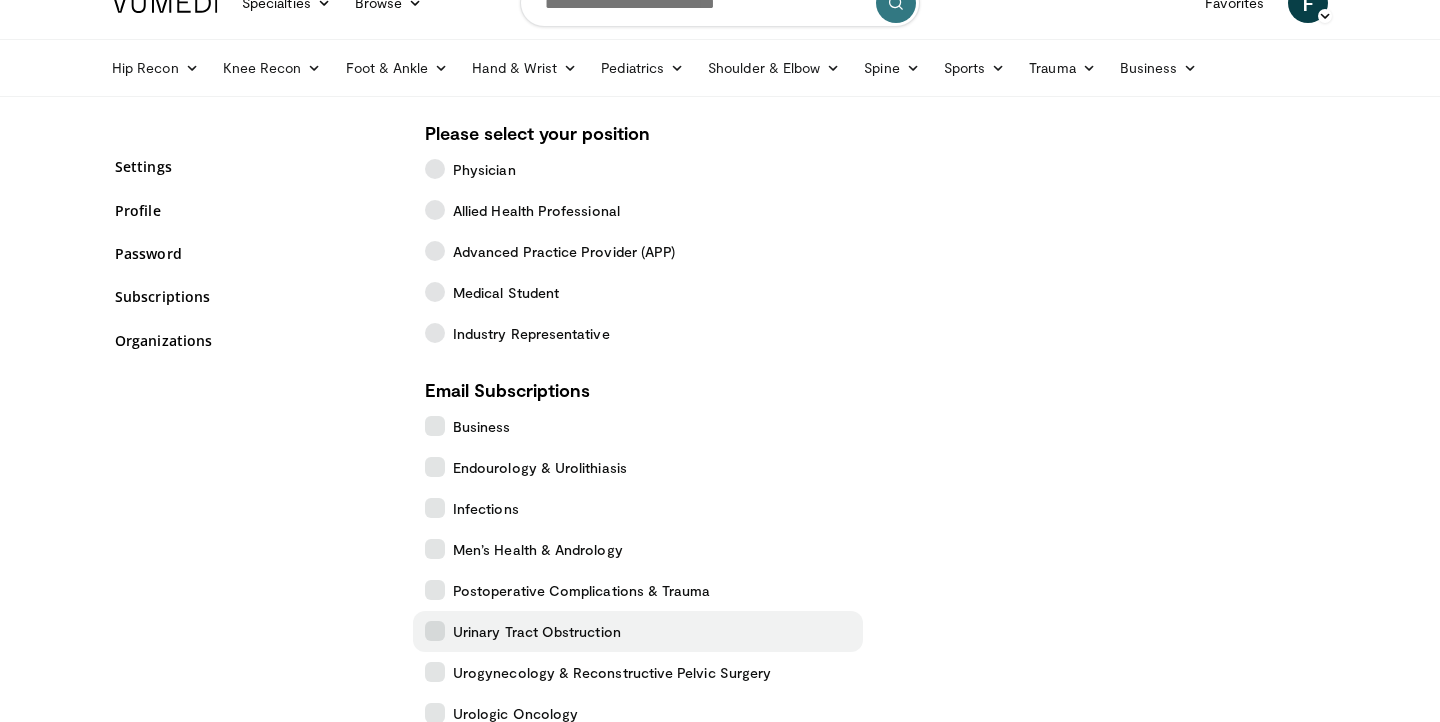 scroll, scrollTop: 38, scrollLeft: 0, axis: vertical 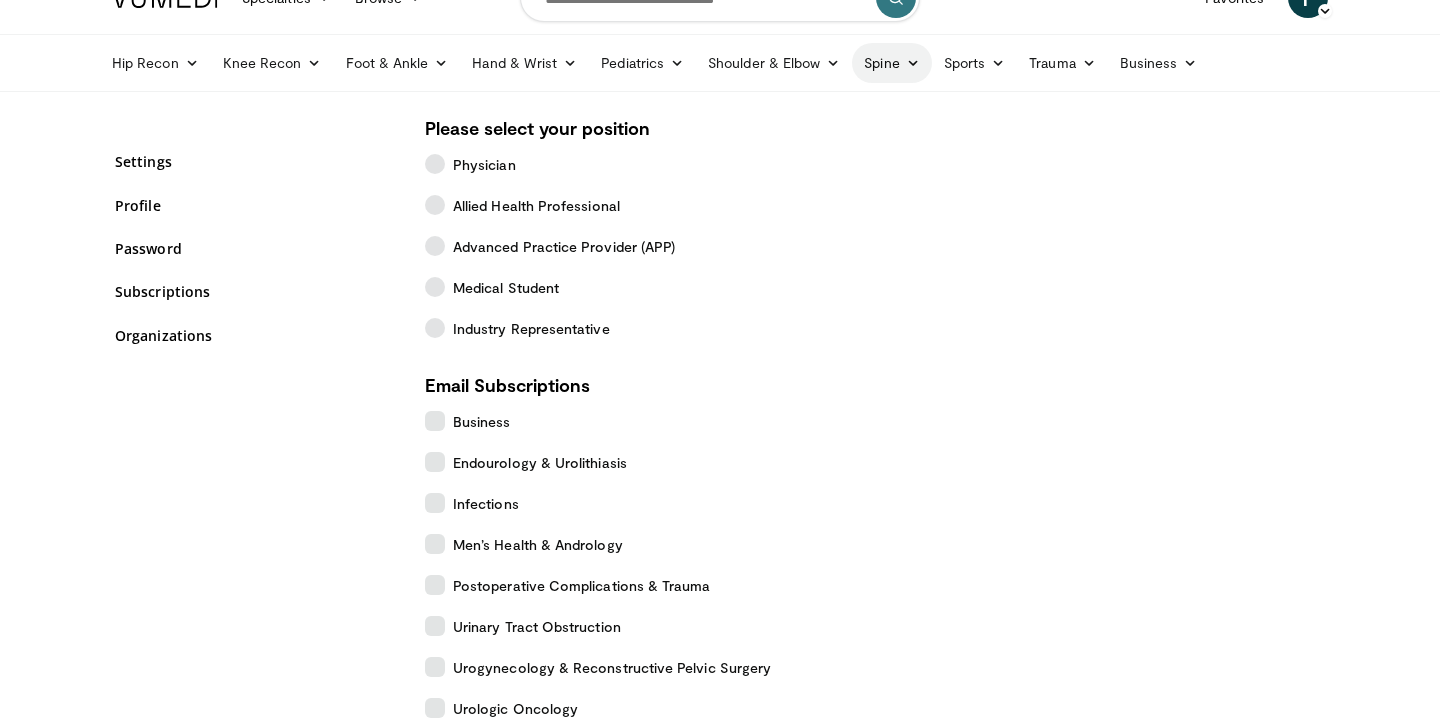 click on "Spine" at bounding box center [891, 63] 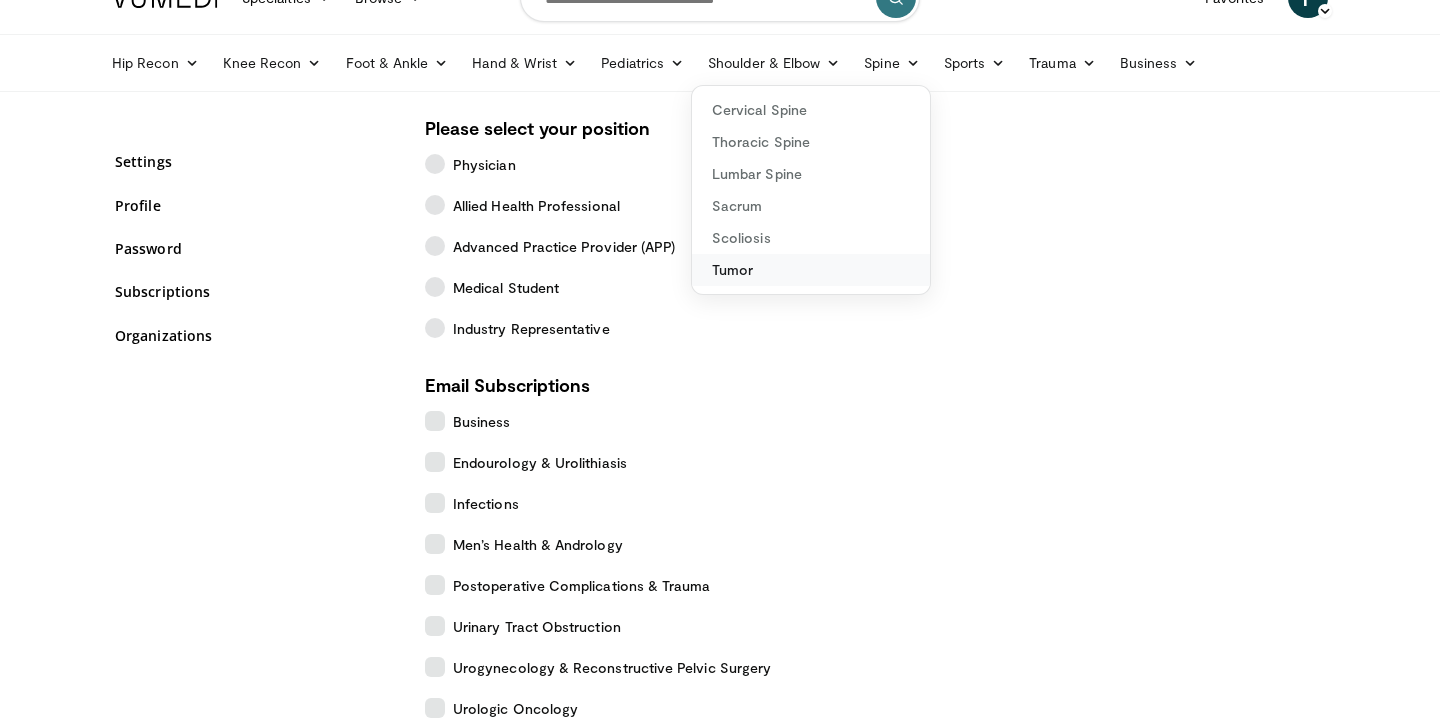 click on "Tumor" at bounding box center [811, 270] 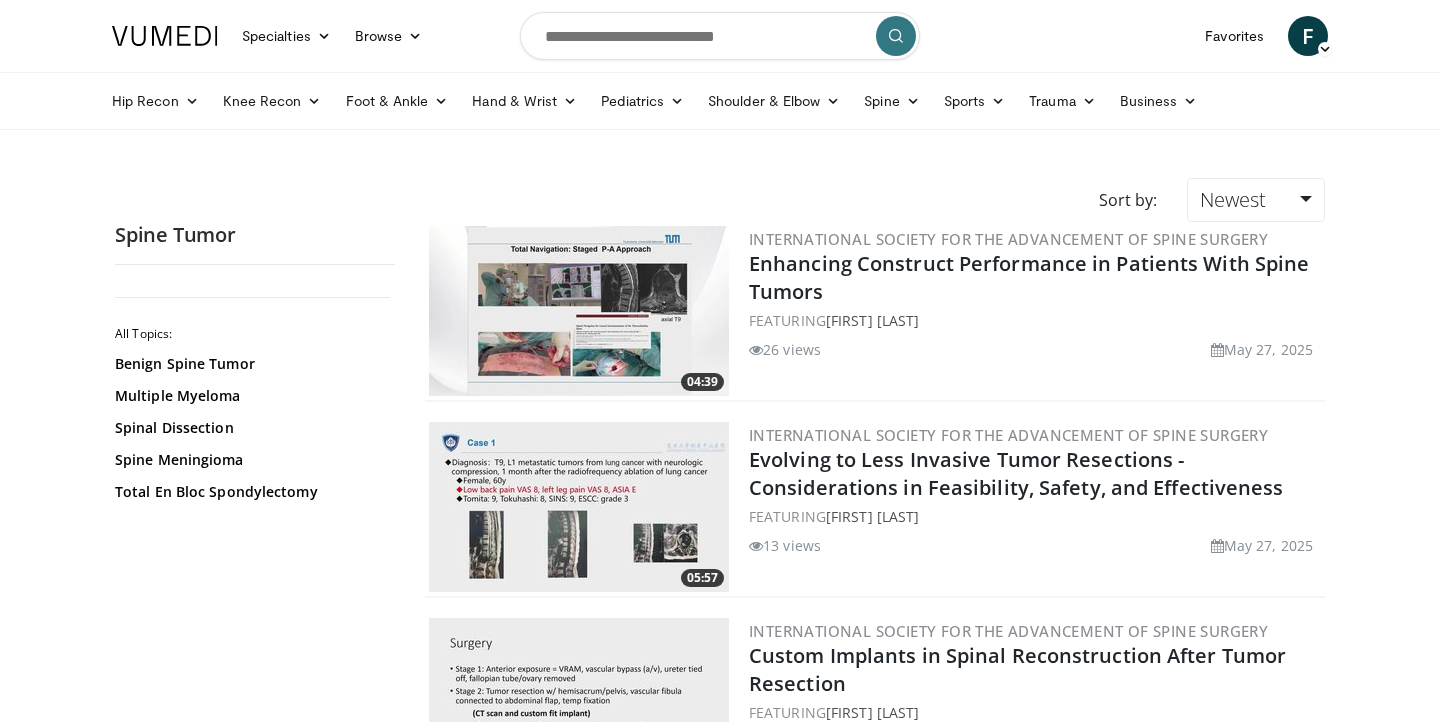 scroll, scrollTop: 0, scrollLeft: 0, axis: both 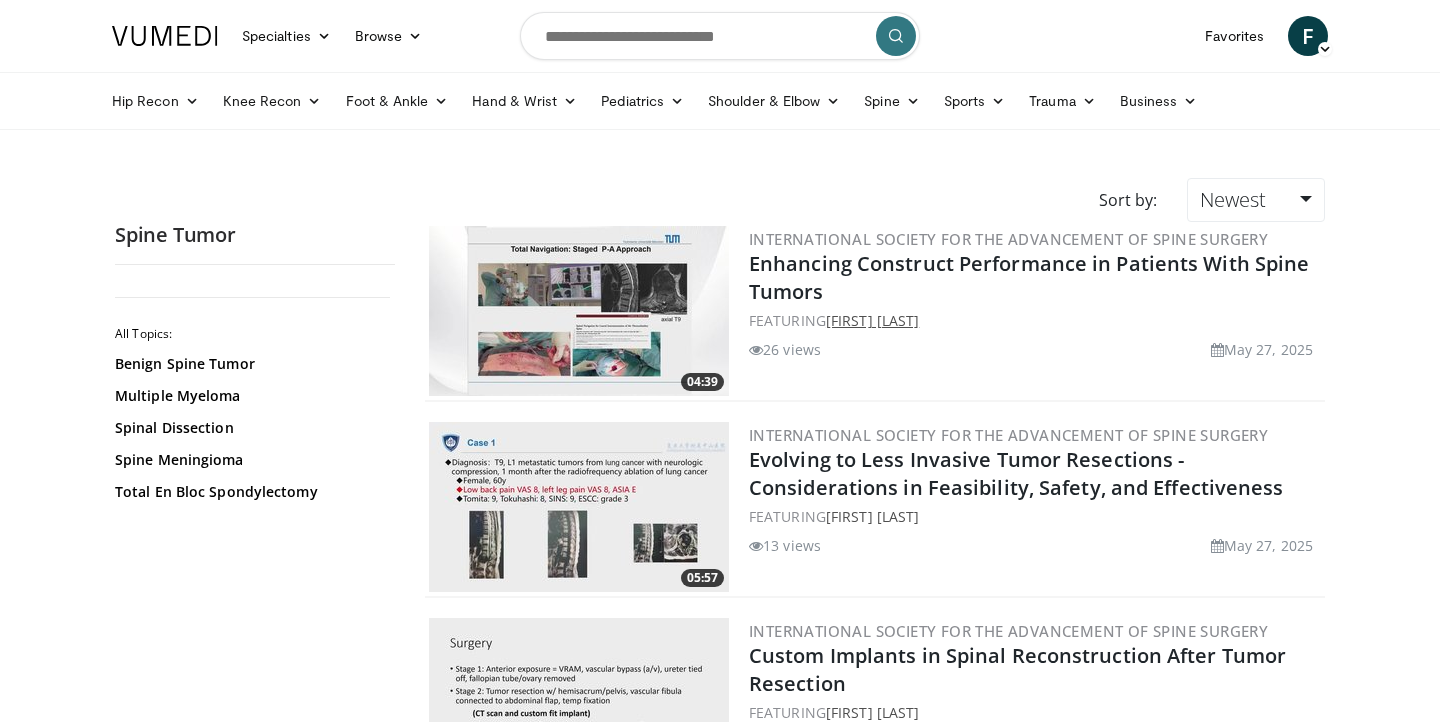 click on "[FIRST] [LAST]" at bounding box center (872, 320) 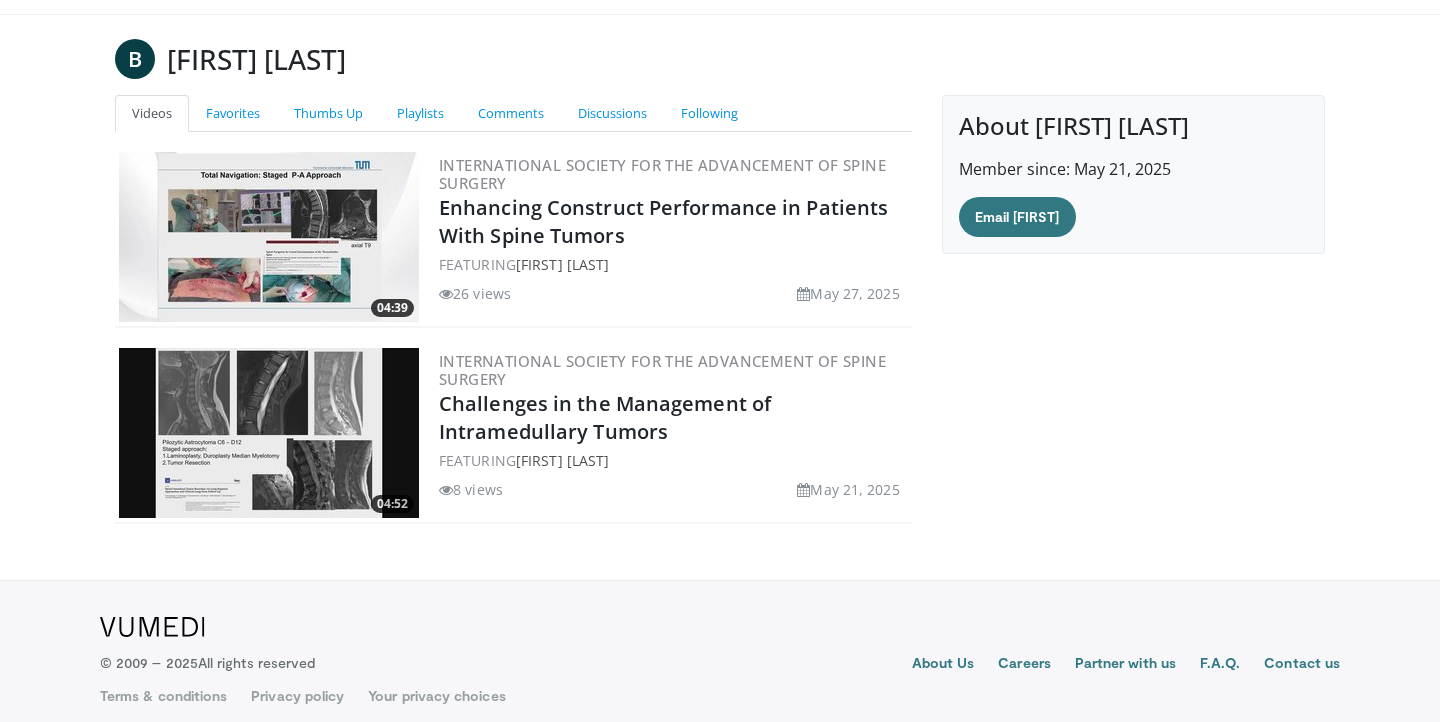 scroll, scrollTop: 104, scrollLeft: 0, axis: vertical 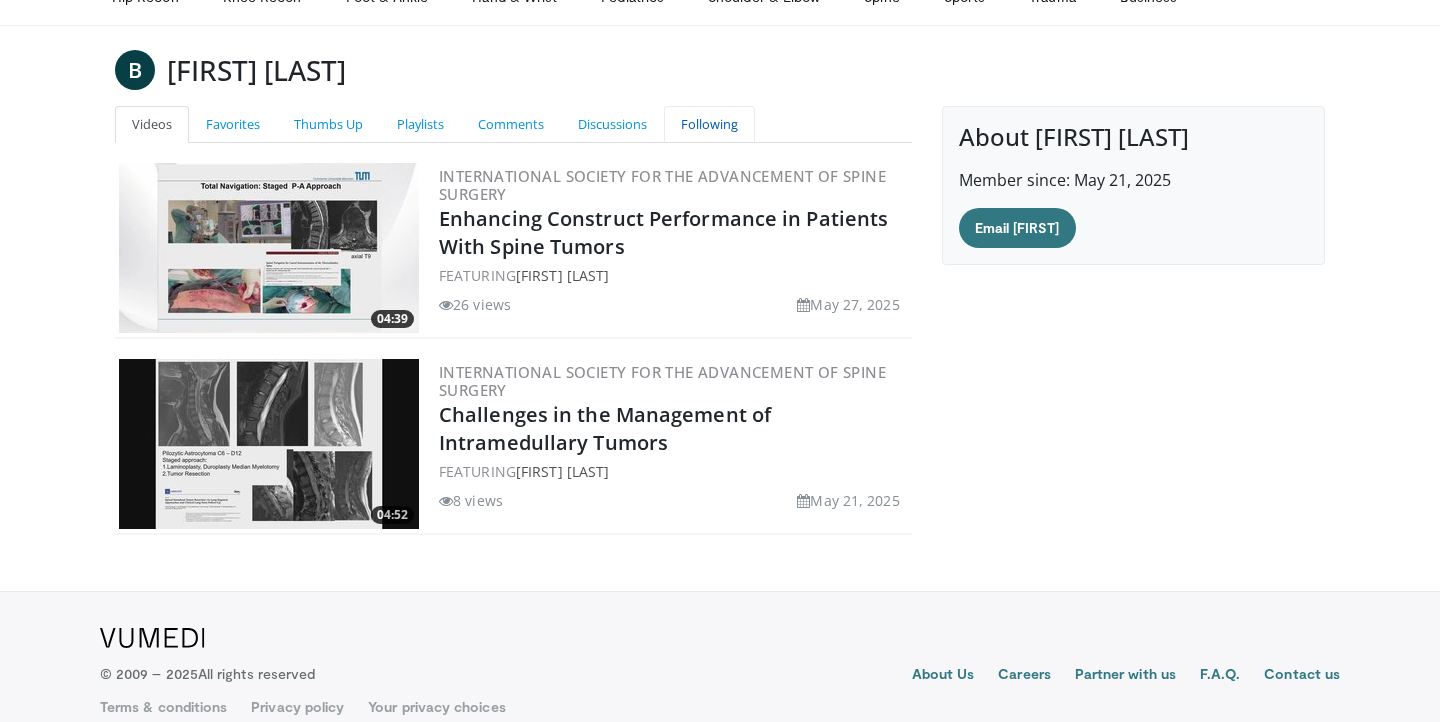 click on "Following" at bounding box center [709, 124] 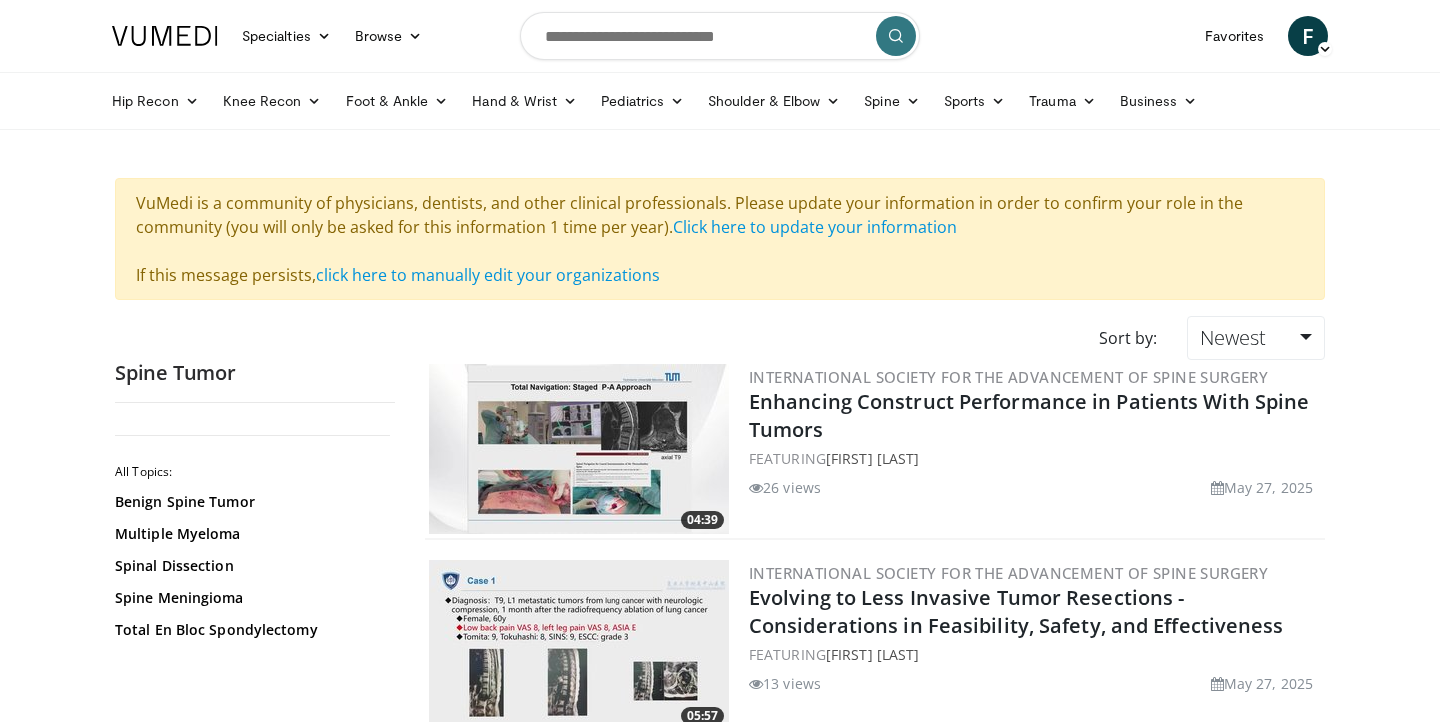 scroll, scrollTop: 0, scrollLeft: 0, axis: both 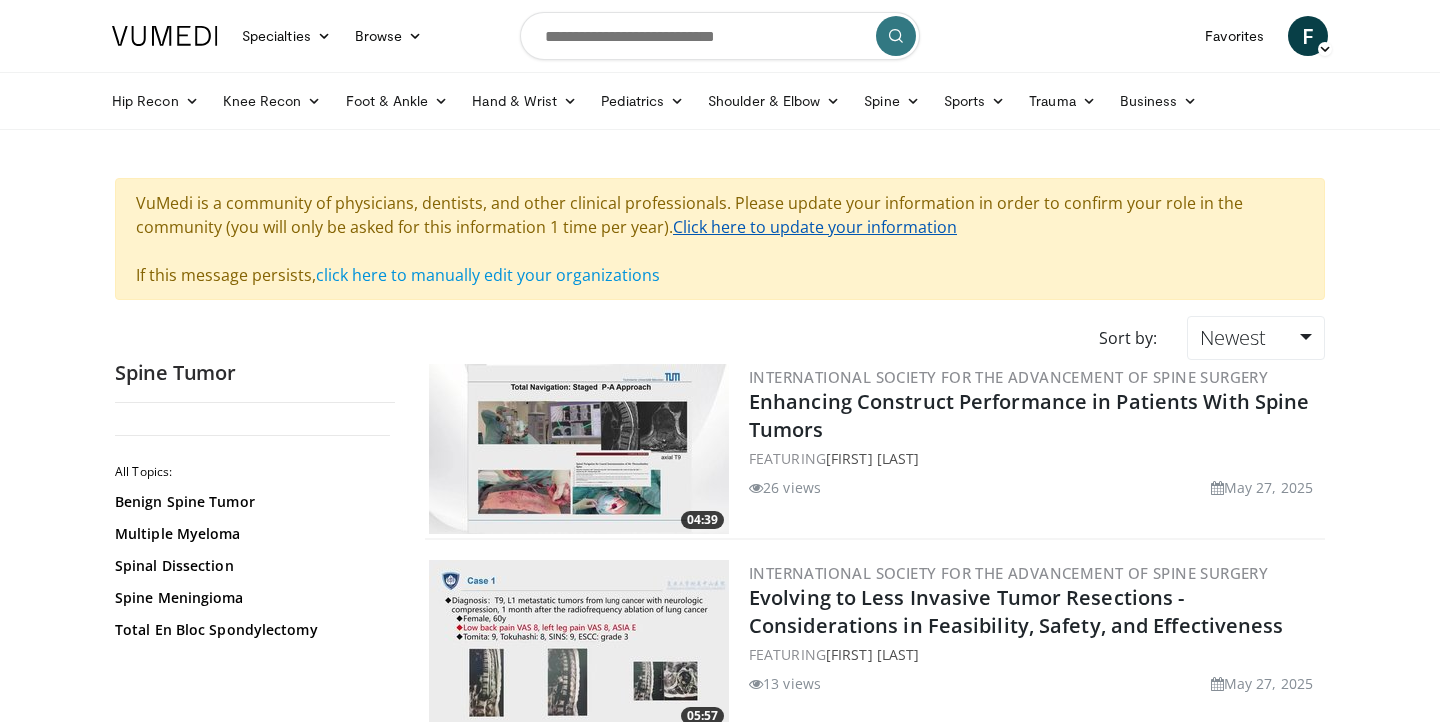 click on "Click here to update your information" at bounding box center (815, 227) 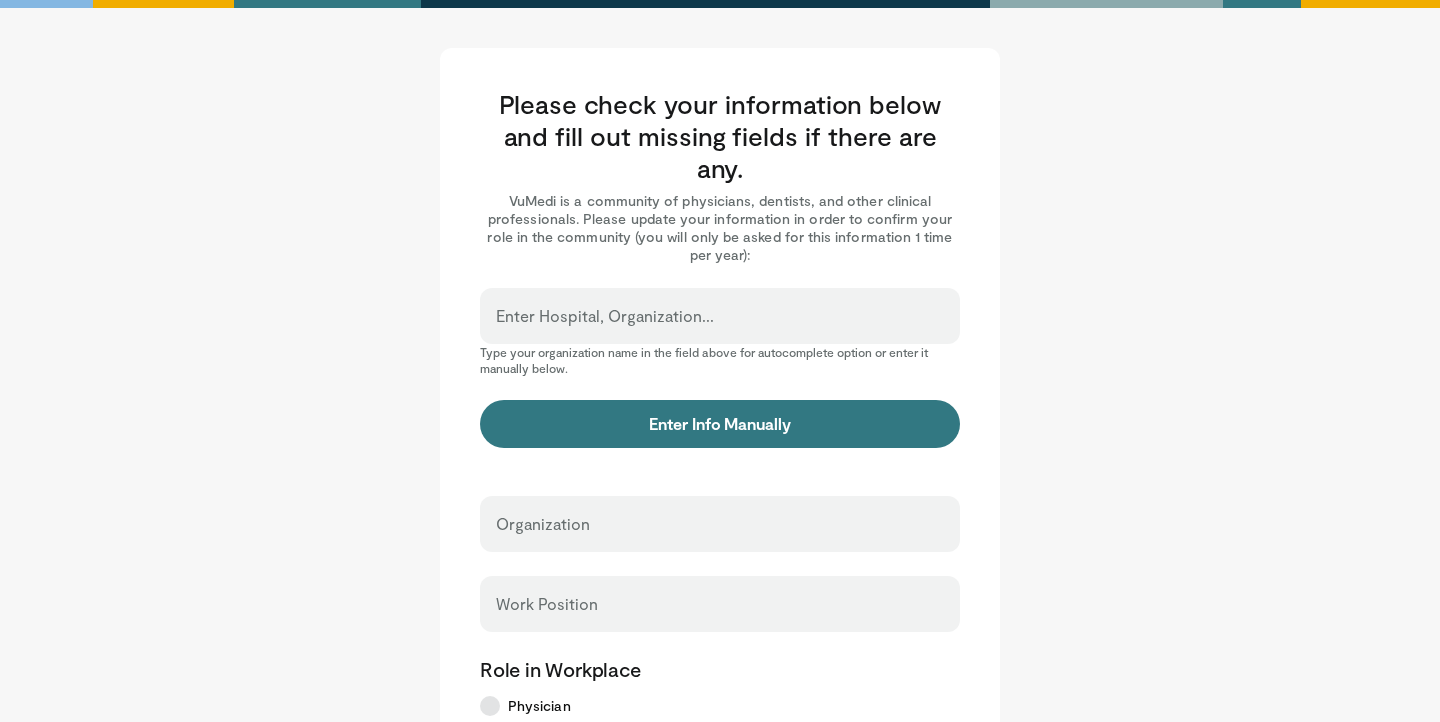scroll, scrollTop: 0, scrollLeft: 0, axis: both 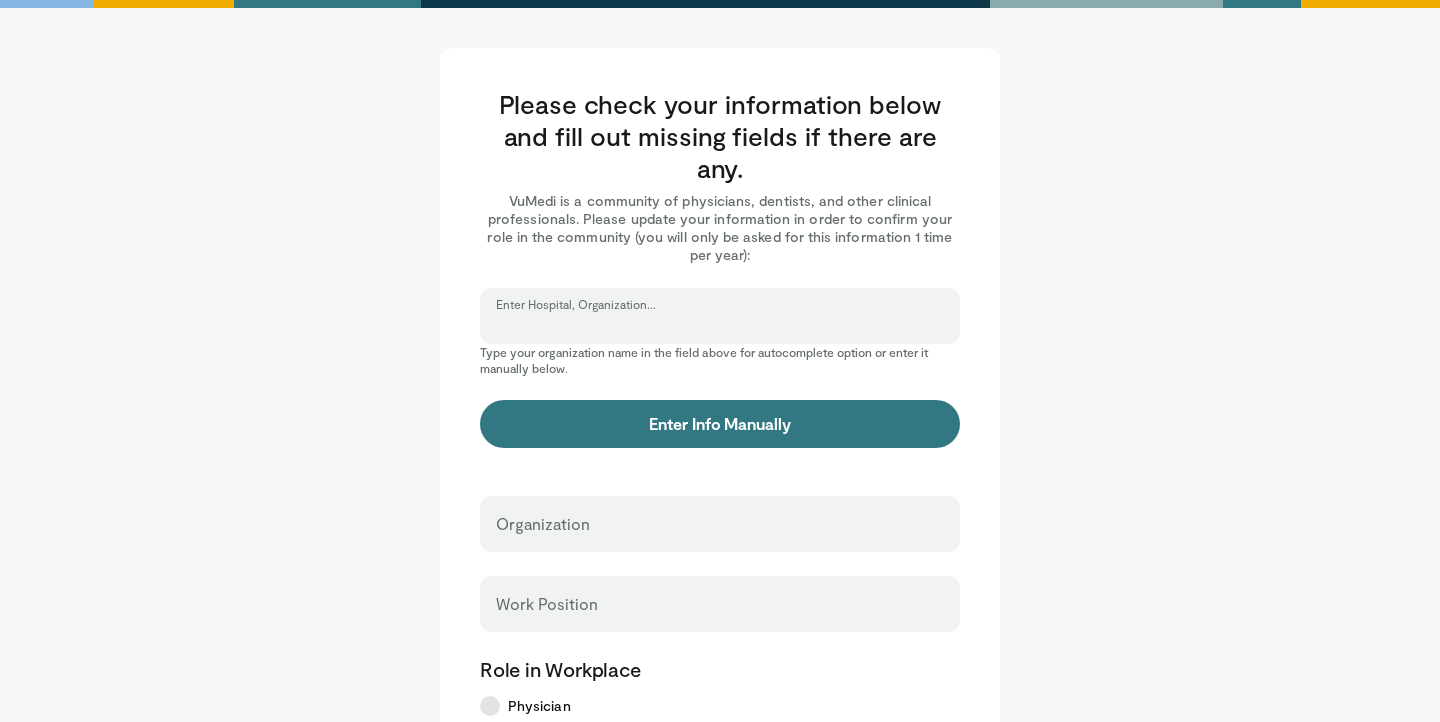 click on "Enter Hospital, Organization..." at bounding box center [720, 325] 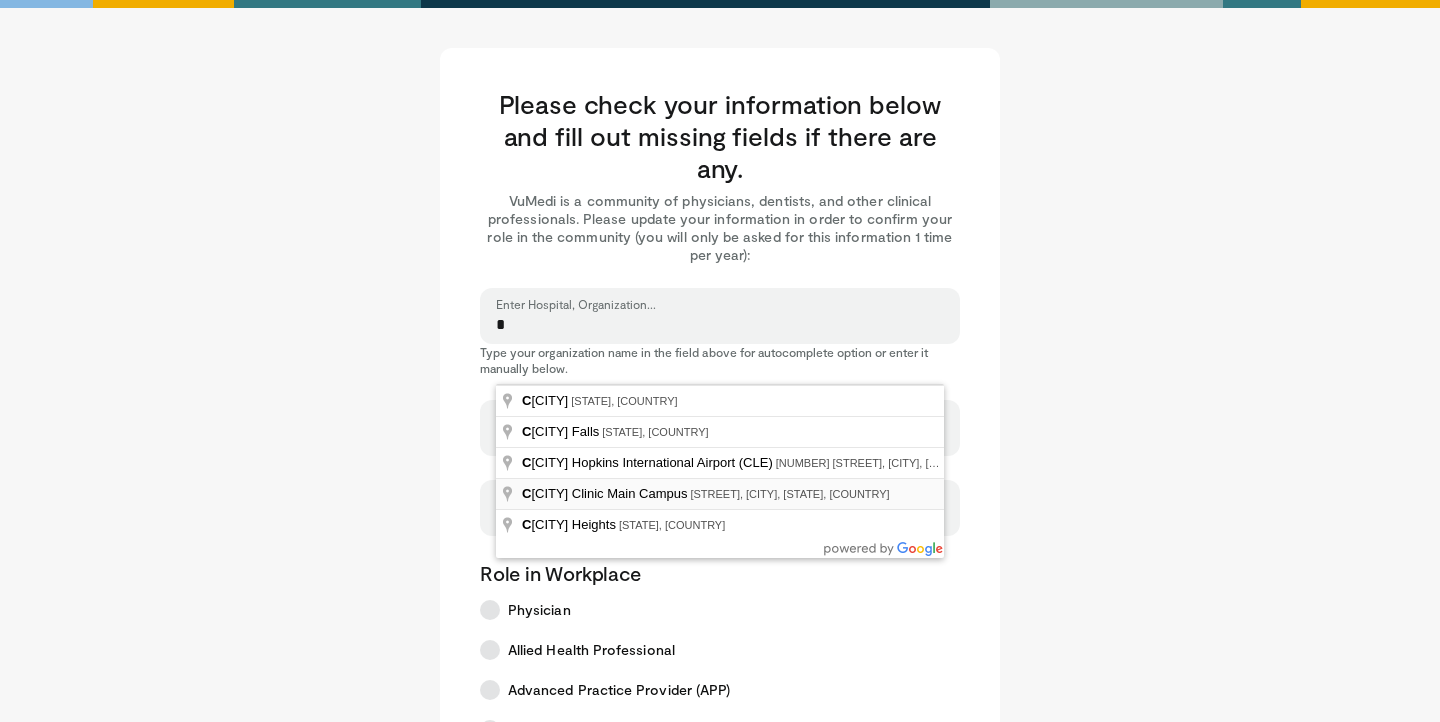 type on "**********" 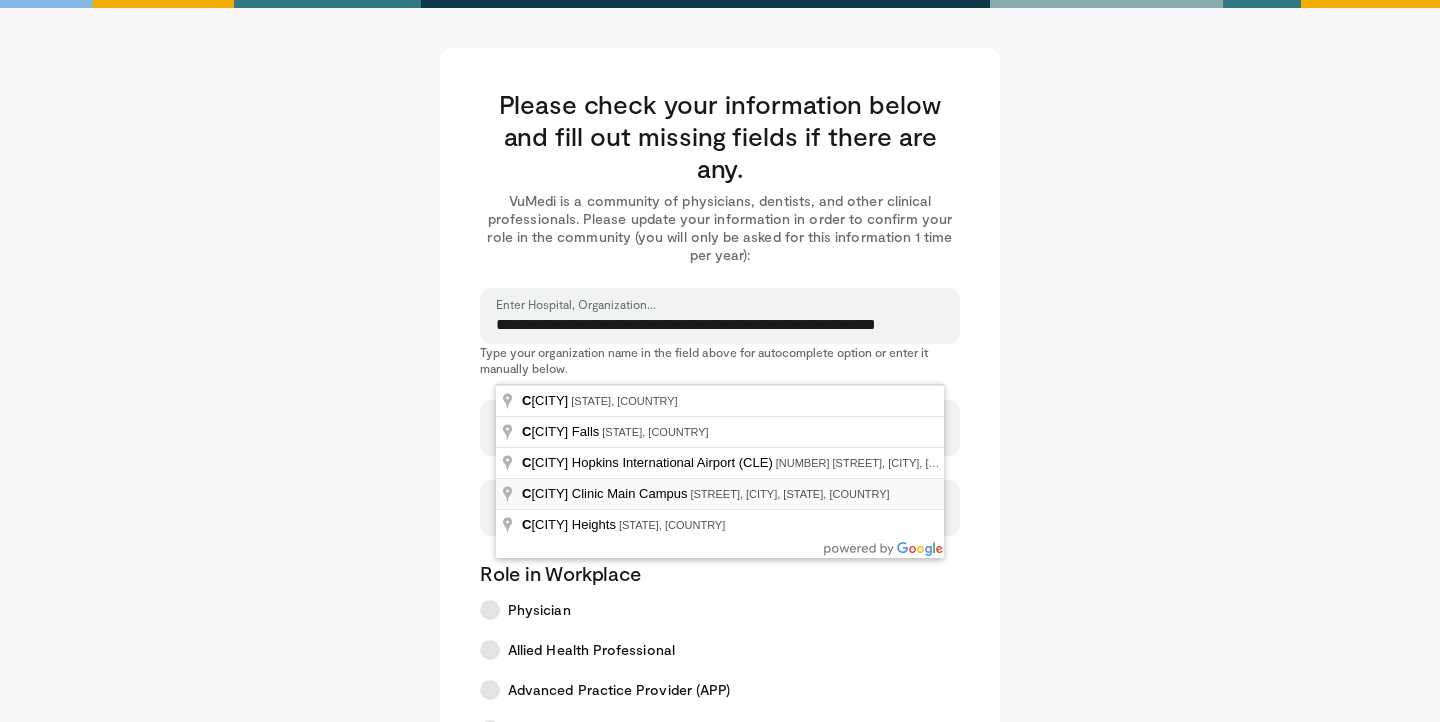 type on "**********" 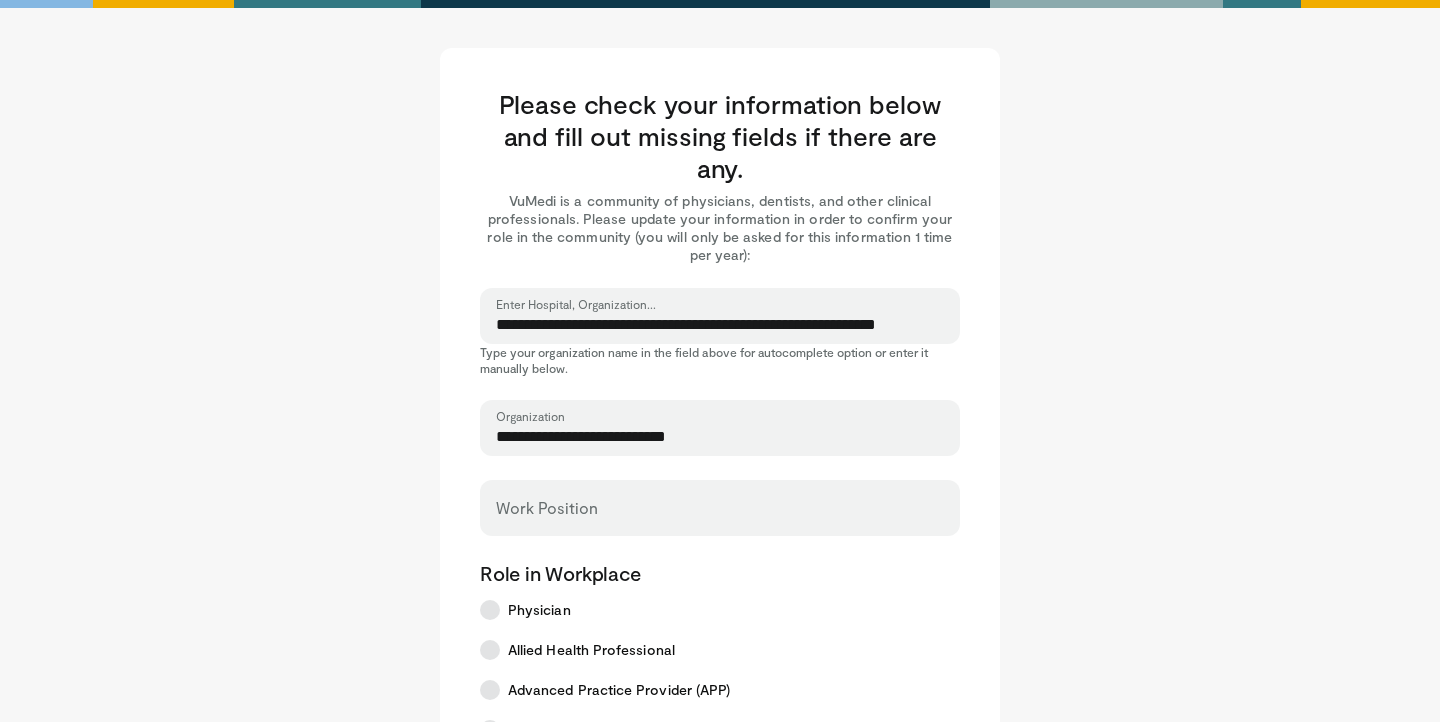 click on "Work Position" at bounding box center (720, 508) 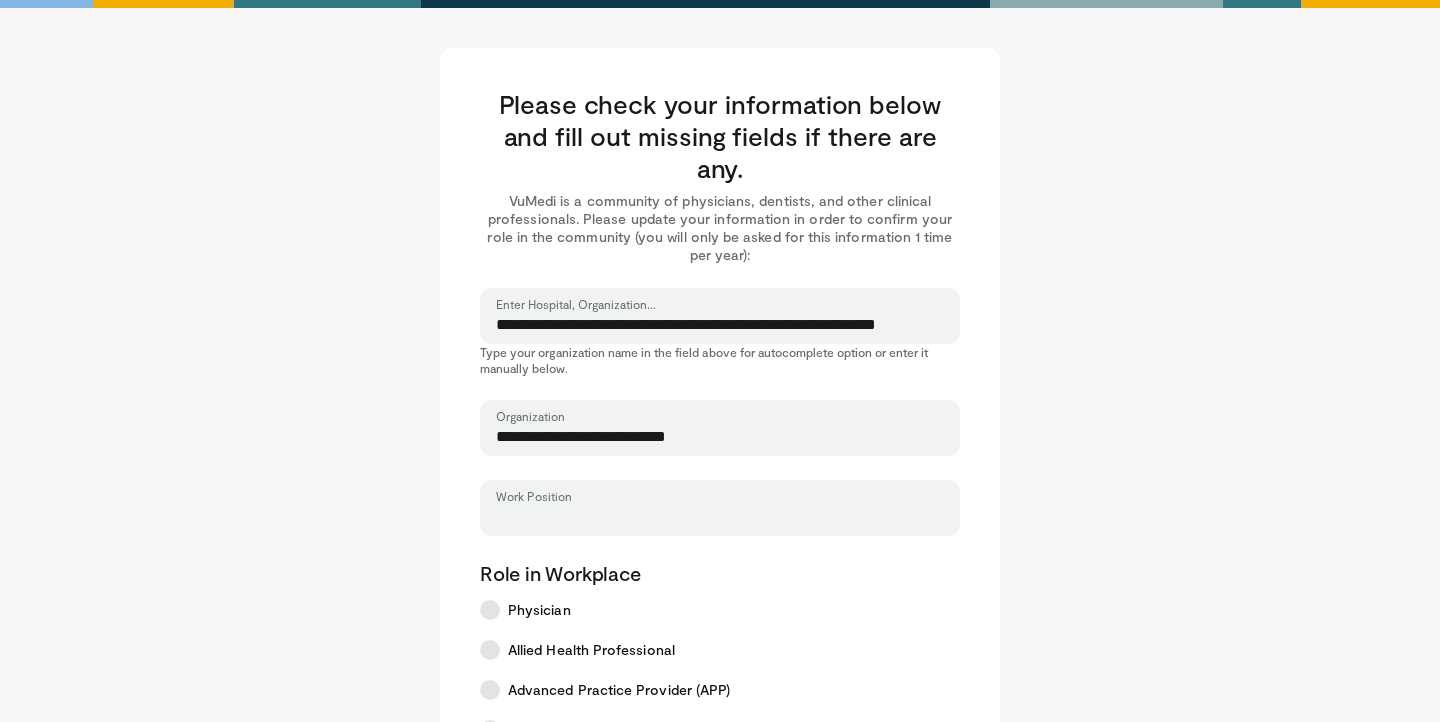 click on "Work Position" at bounding box center [720, 517] 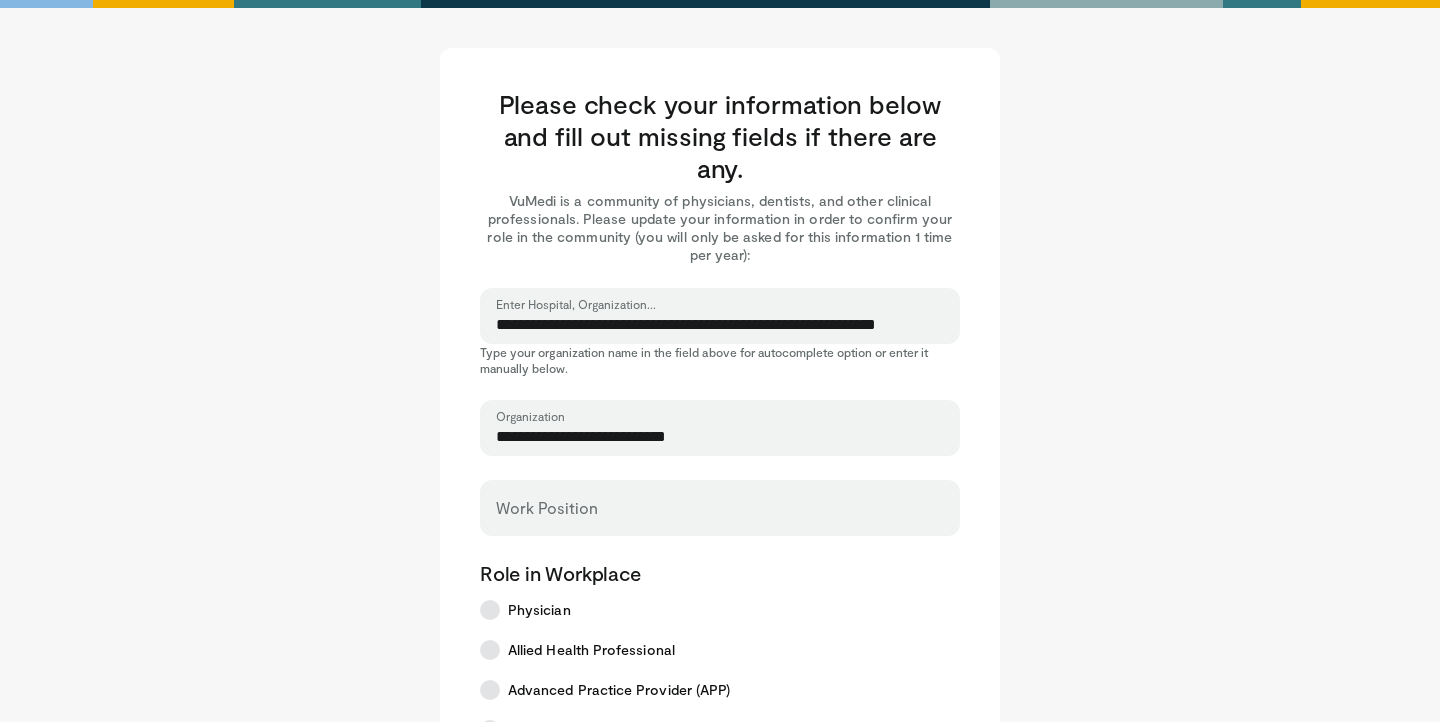 click on "Role in Workplace" at bounding box center [720, 573] 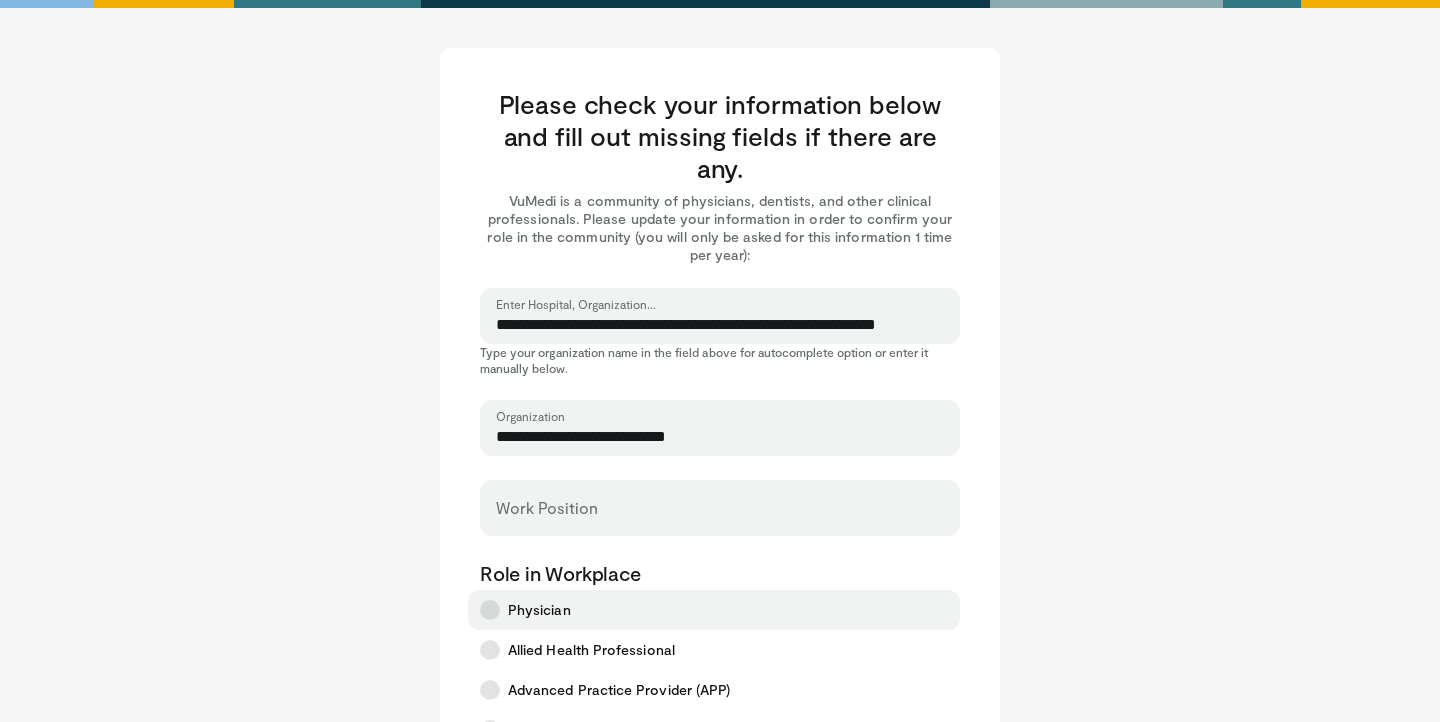 click on "Physician" at bounding box center [539, 610] 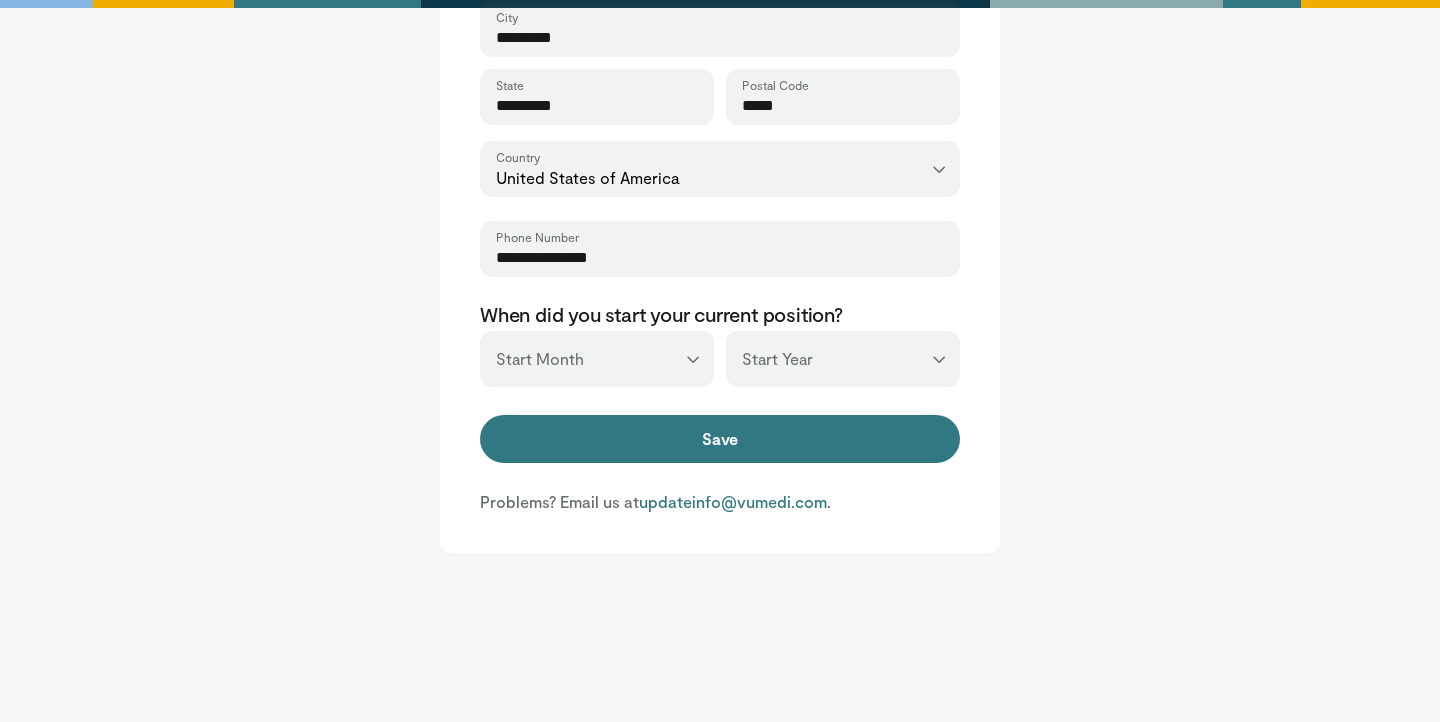 scroll, scrollTop: 910, scrollLeft: 0, axis: vertical 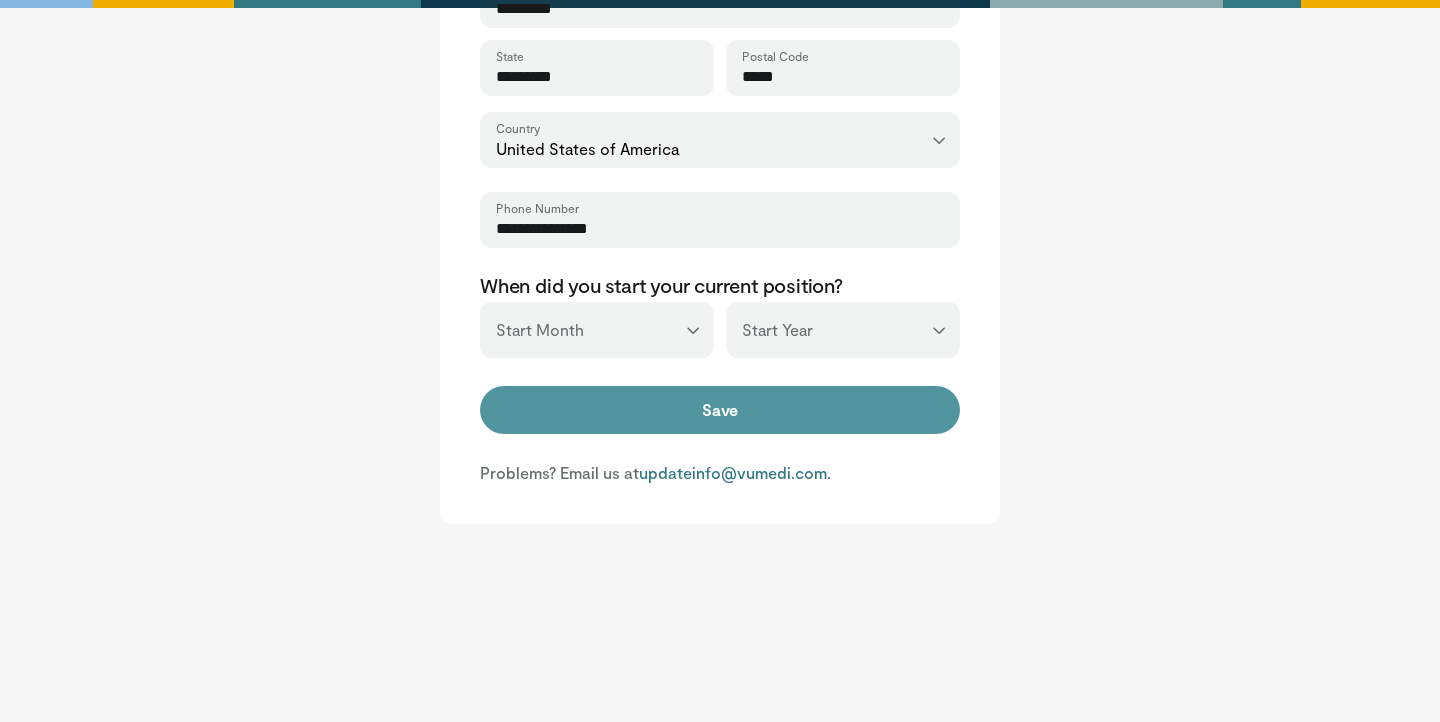 click on "Save" at bounding box center (720, 410) 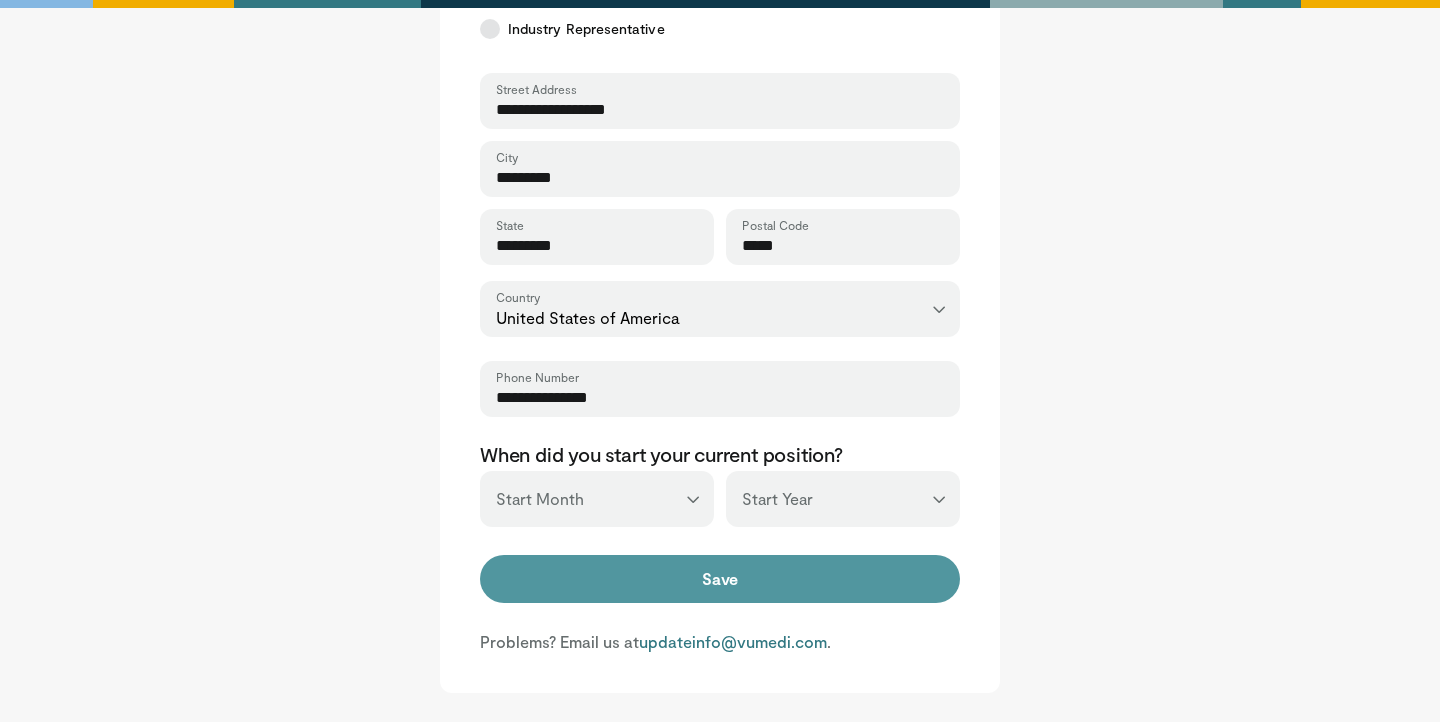 scroll, scrollTop: 910, scrollLeft: 0, axis: vertical 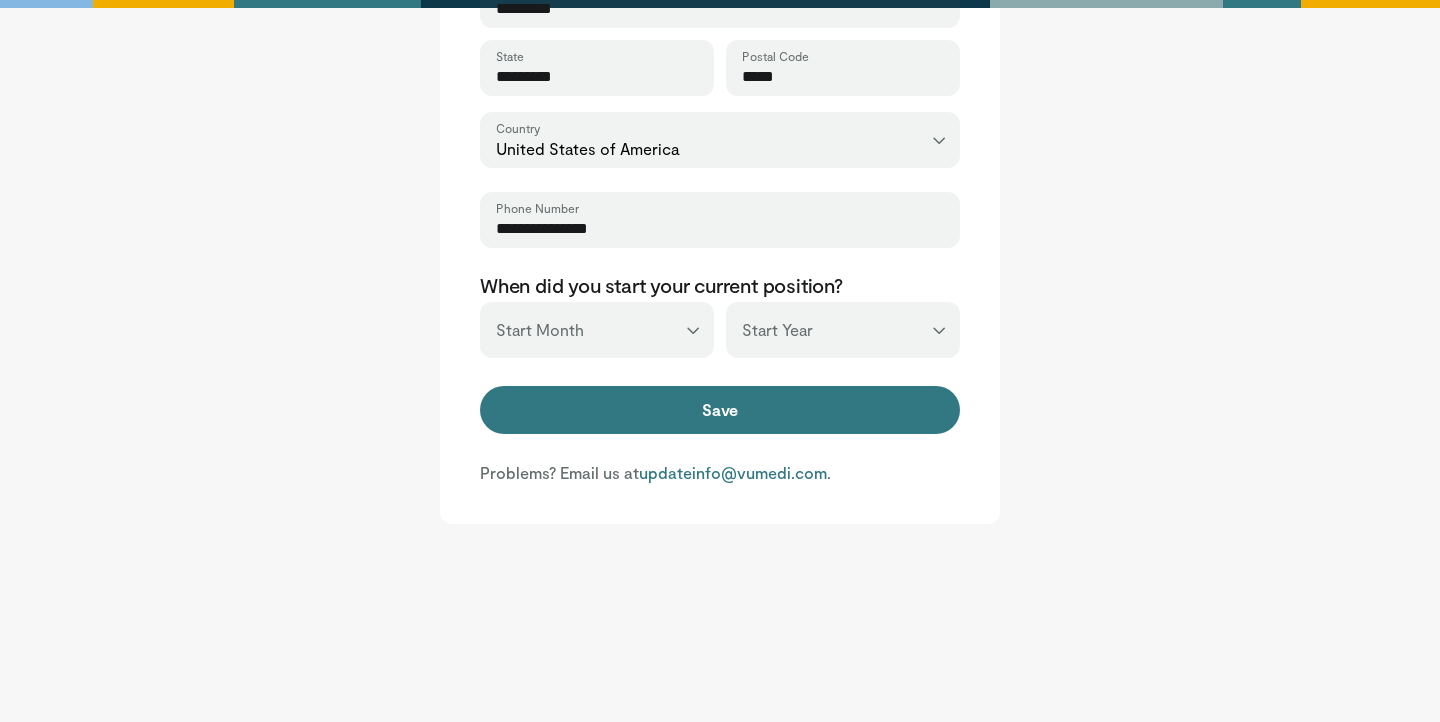 click on "***
*******
********
*****
*****
***
****
****
******
*********
*******
********
********" at bounding box center [597, 330] 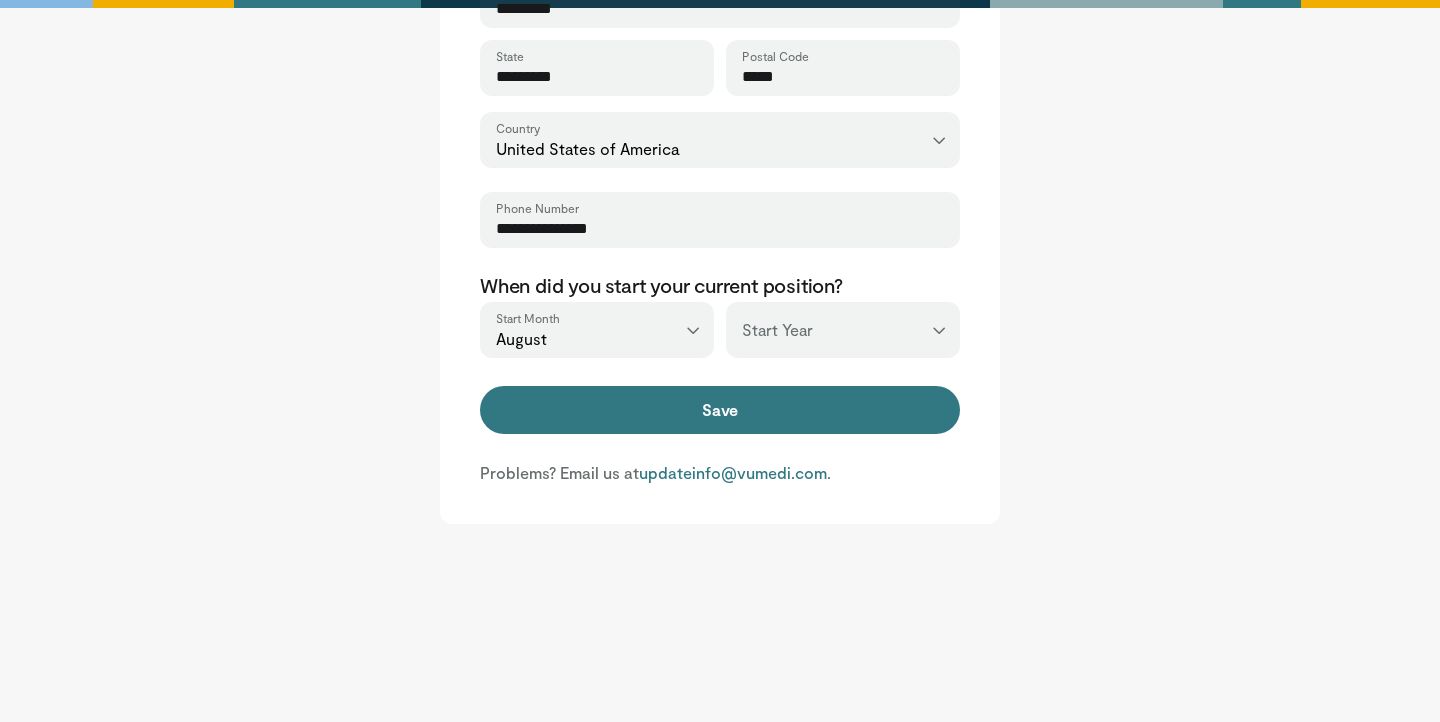 click on "***
****
****
****
****
****
****
****
****
****
****
****
****
****
****
****
****
****
****
****
****
****
****
****
****
****
****
****
****
**** **** **** **** ****" at bounding box center (843, 330) 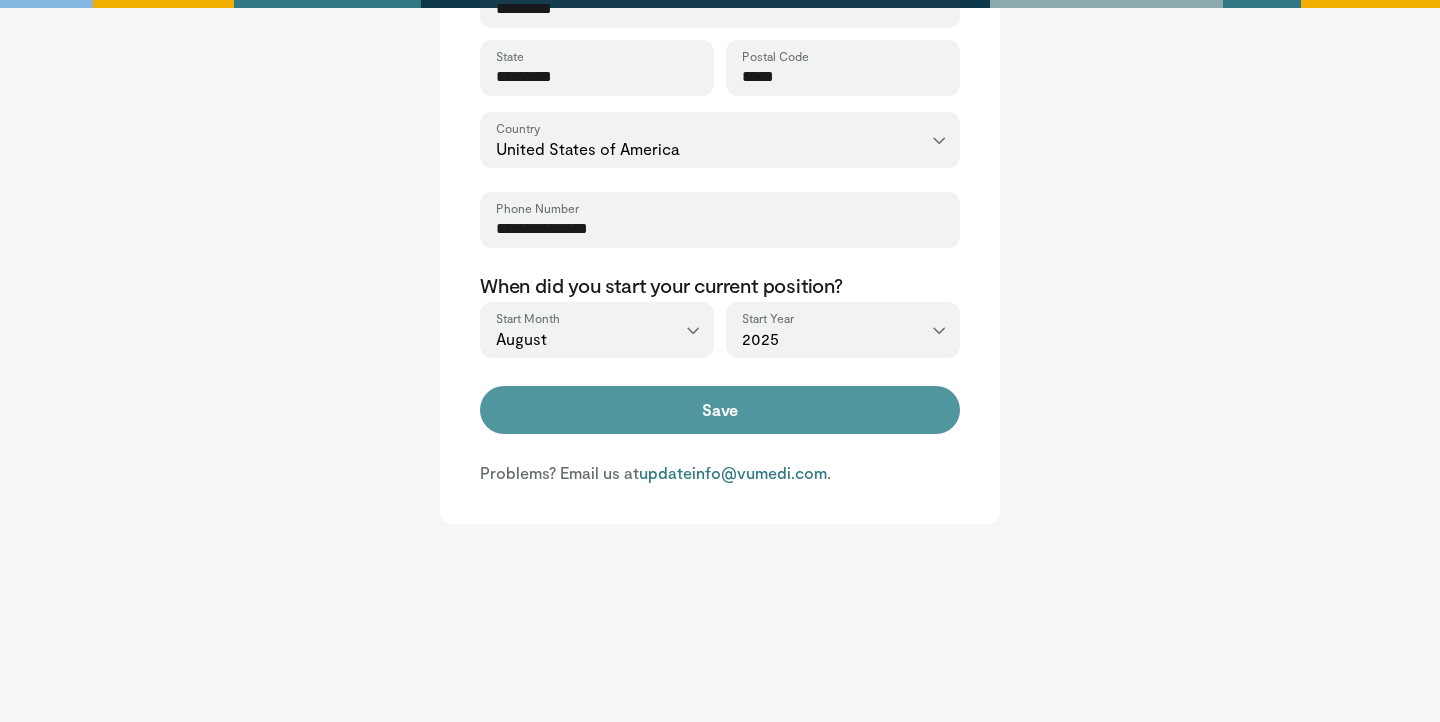 click on "Save" at bounding box center [720, 410] 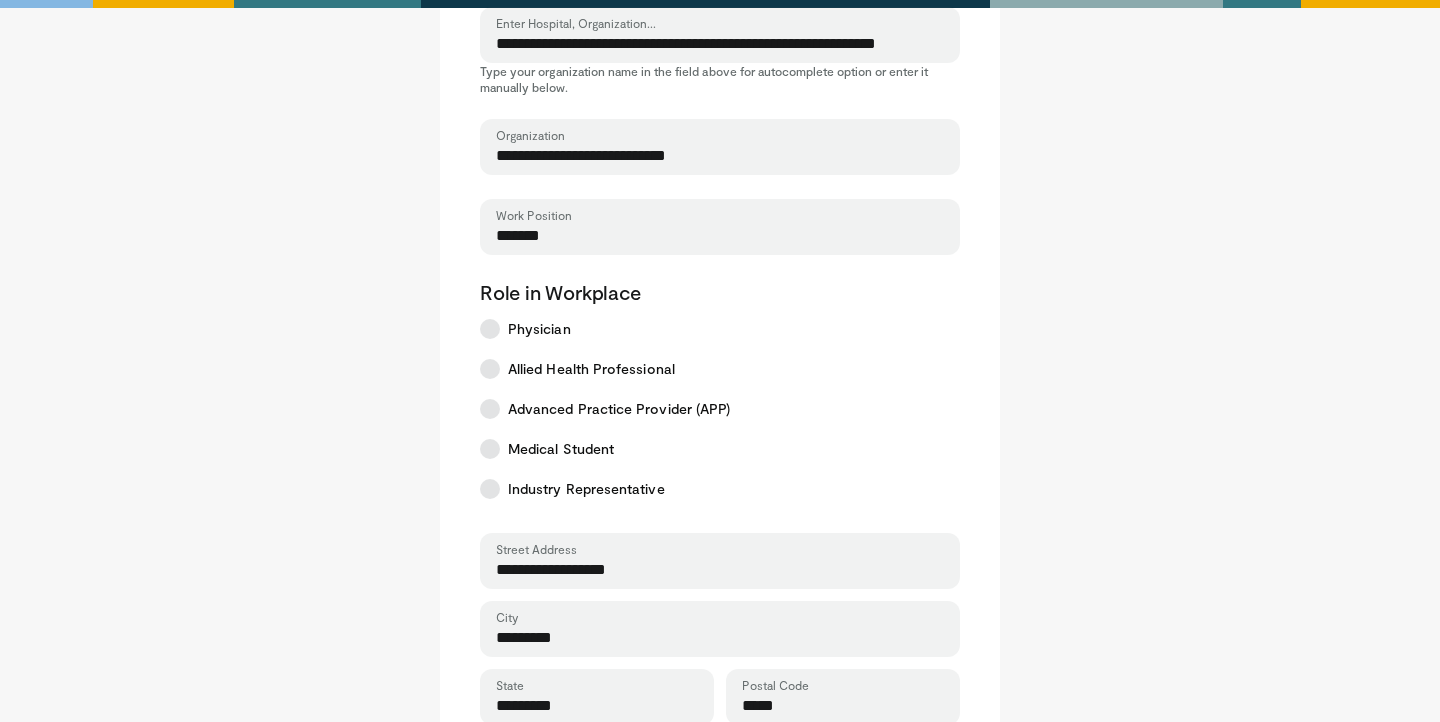 scroll, scrollTop: 910, scrollLeft: 0, axis: vertical 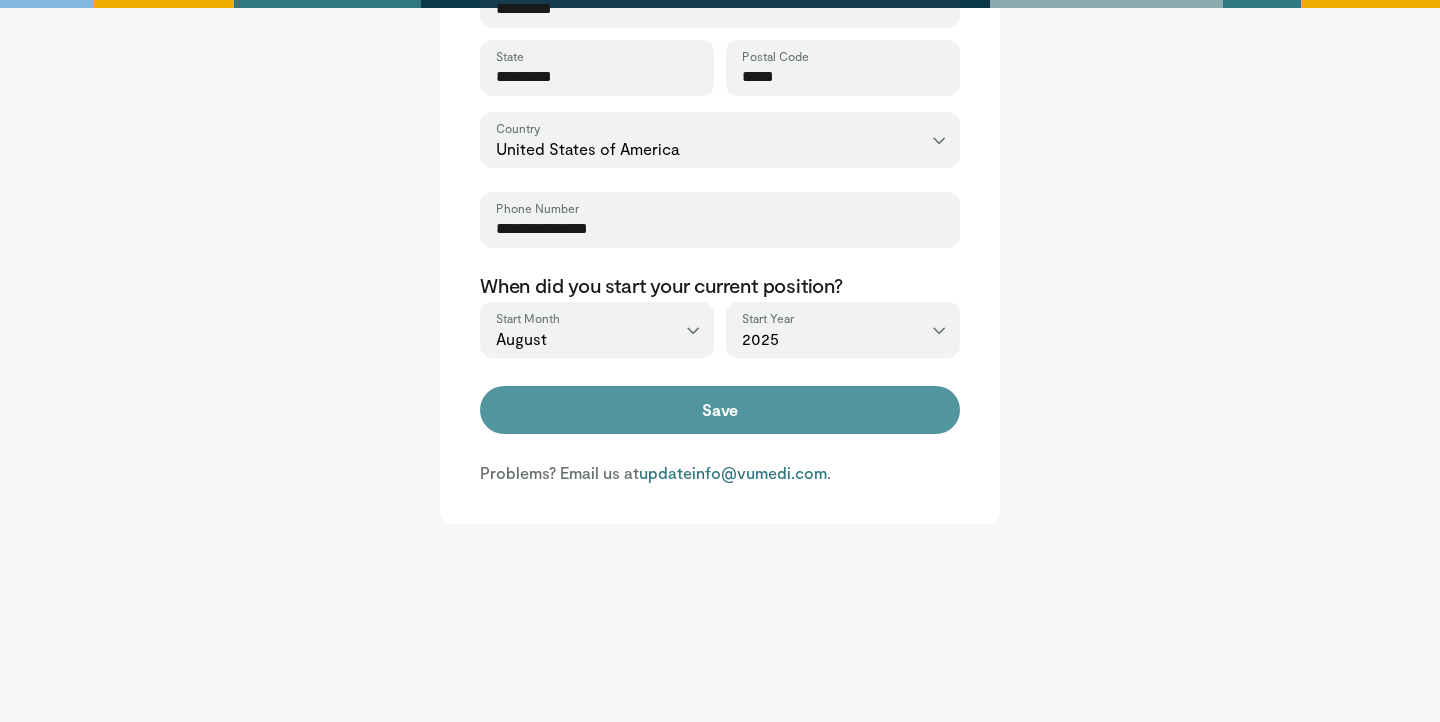 type on "*******" 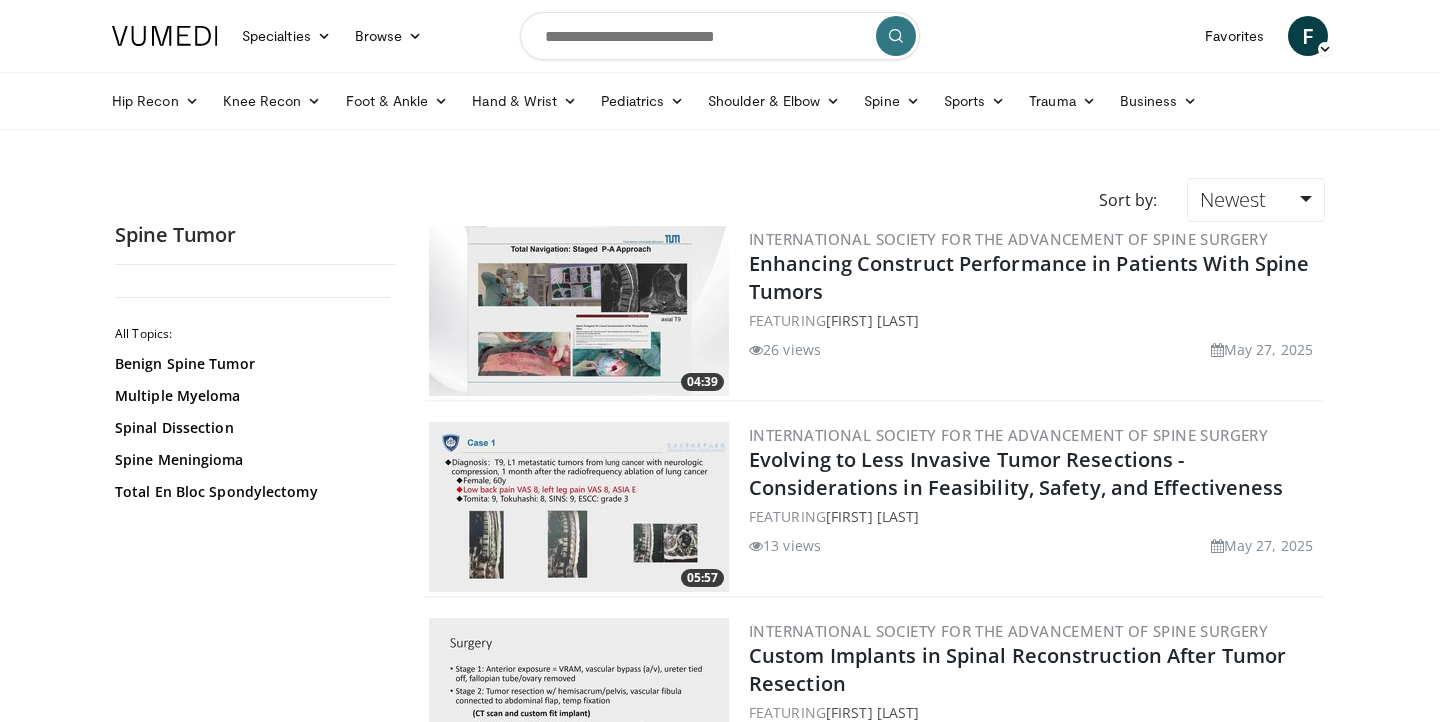 scroll, scrollTop: 0, scrollLeft: 0, axis: both 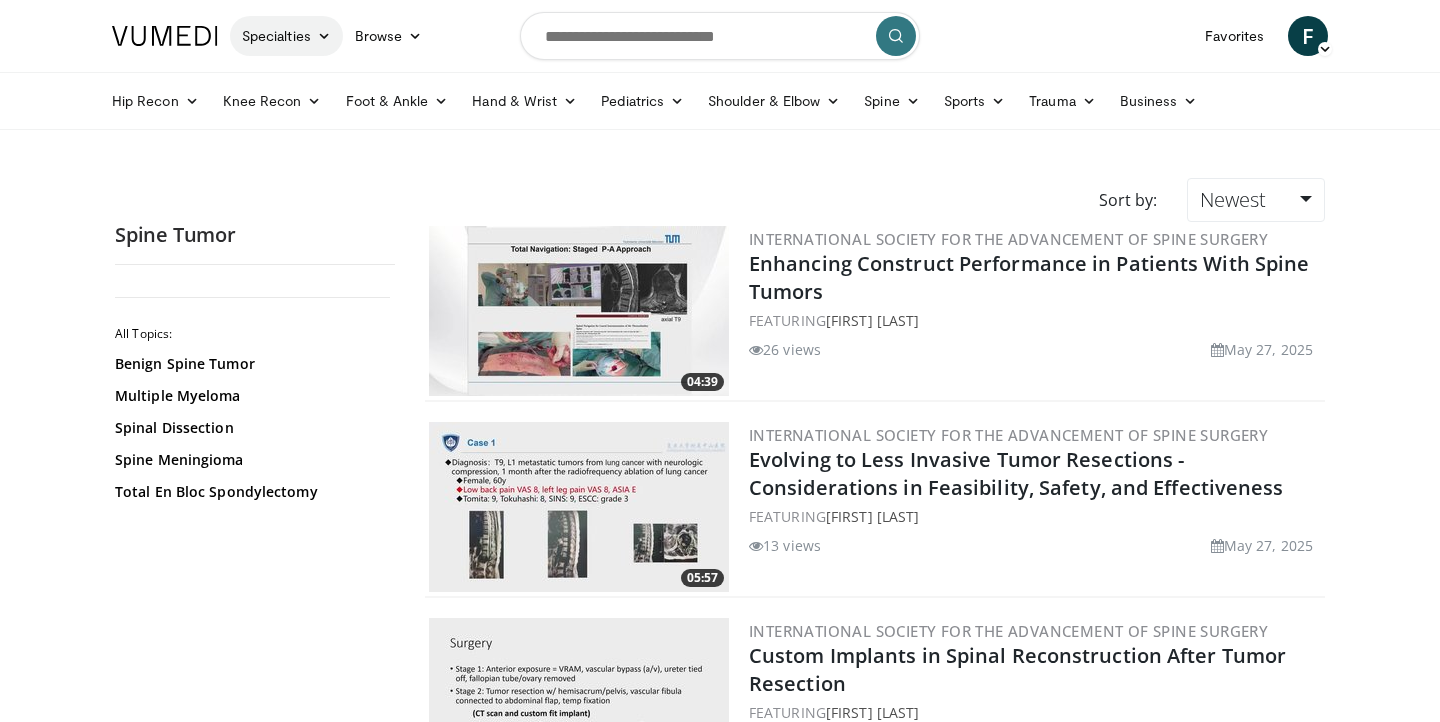 click on "Specialties" at bounding box center [286, 36] 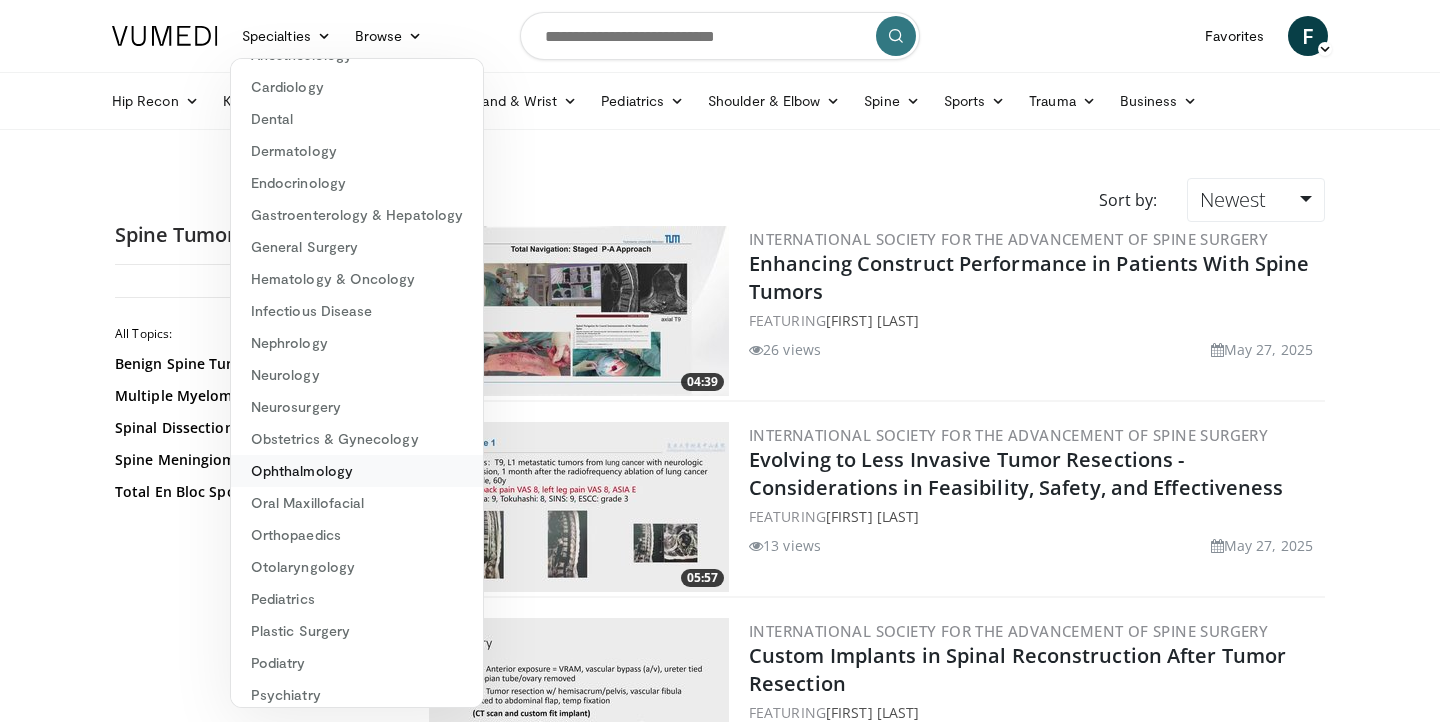 scroll, scrollTop: 98, scrollLeft: 0, axis: vertical 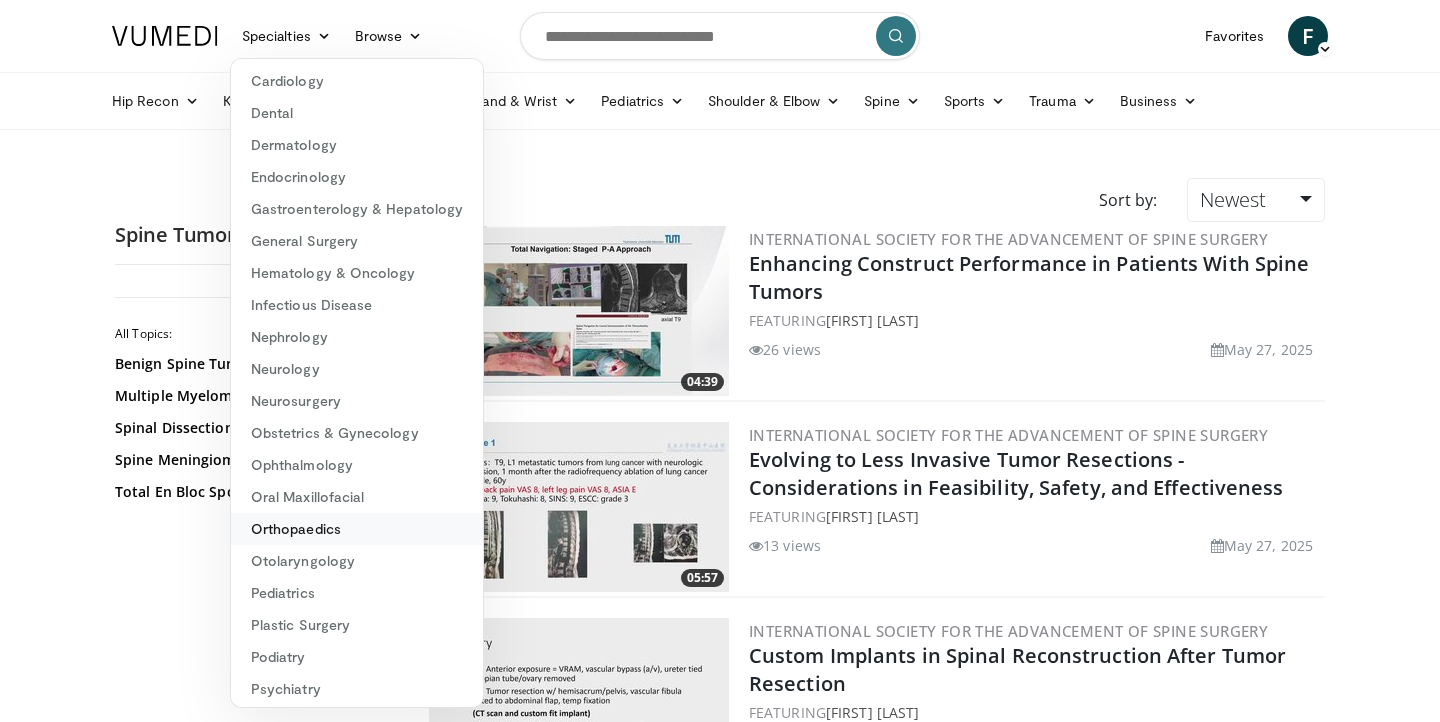 click on "Orthopaedics" at bounding box center (357, 529) 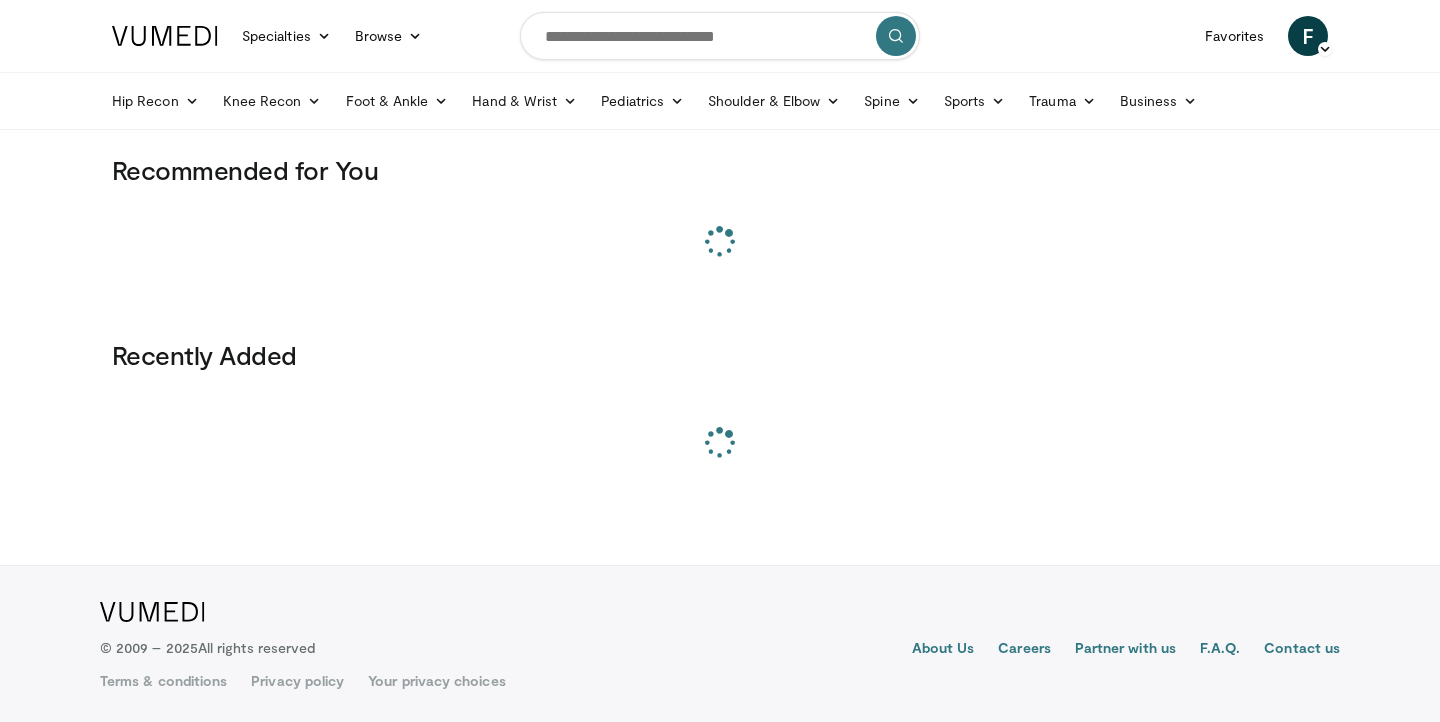 scroll, scrollTop: 0, scrollLeft: 0, axis: both 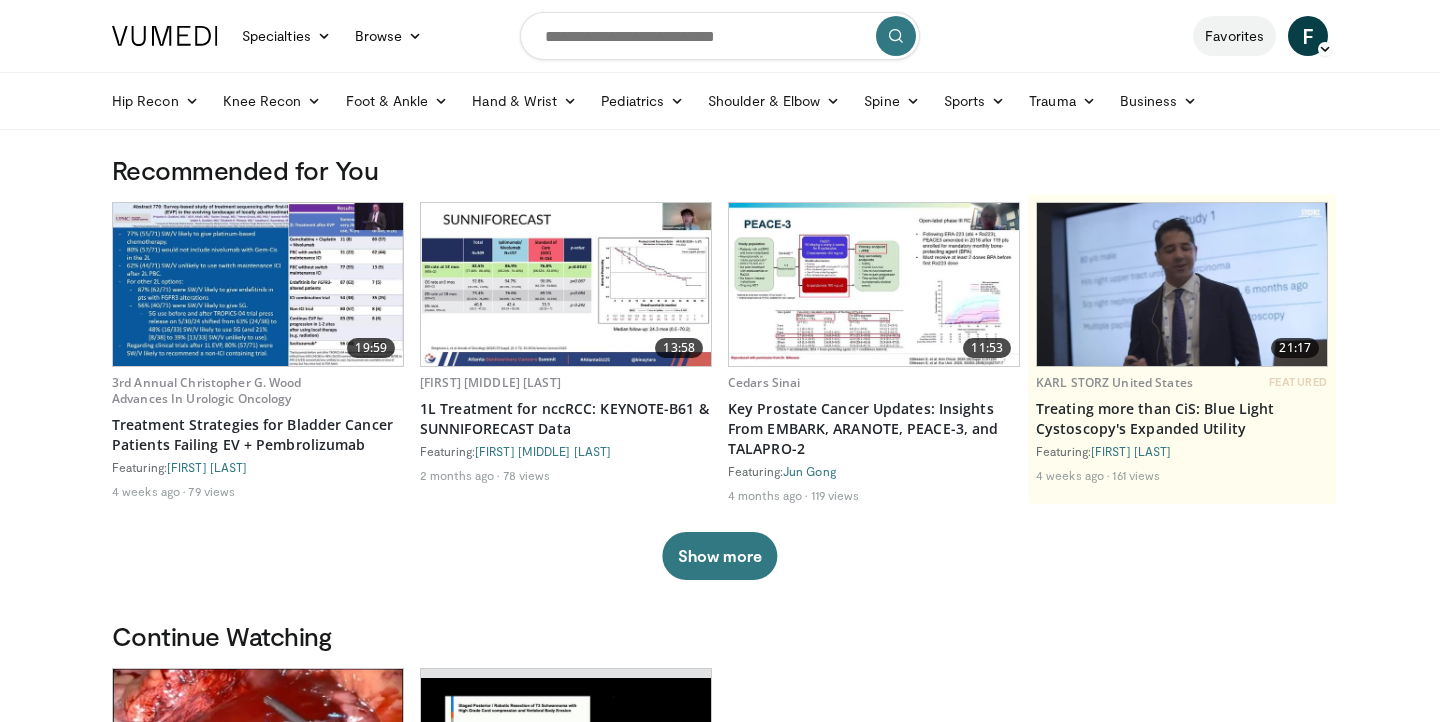 click on "Favorites" at bounding box center [1234, 36] 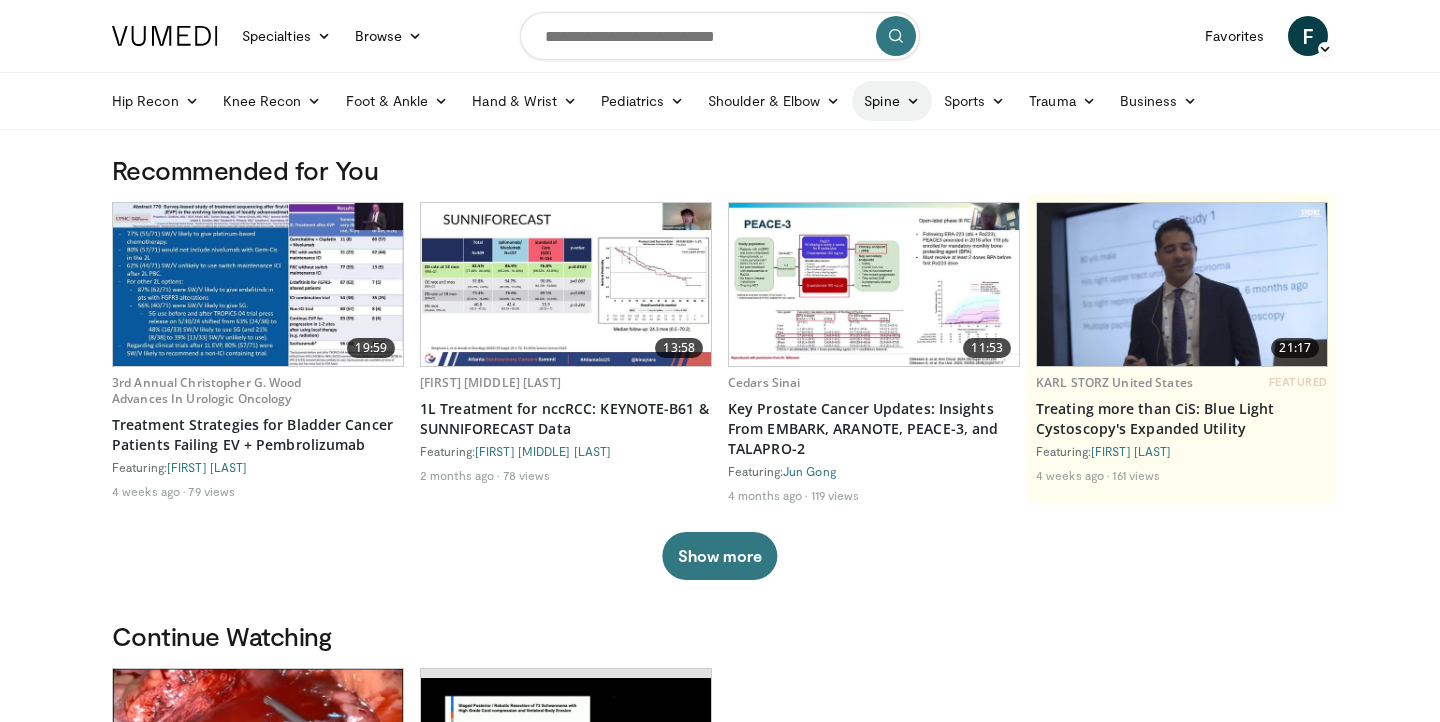 click on "Spine" at bounding box center (891, 101) 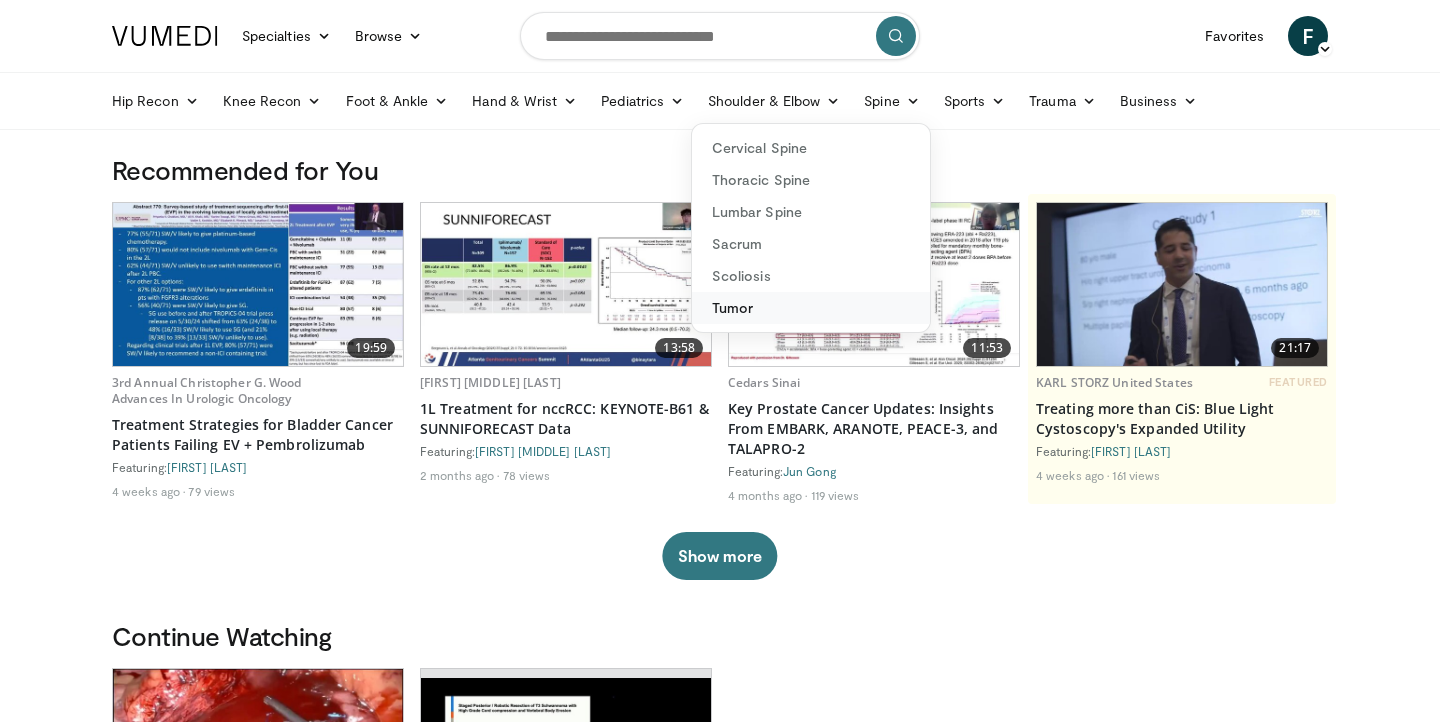 click on "Tumor" at bounding box center (811, 308) 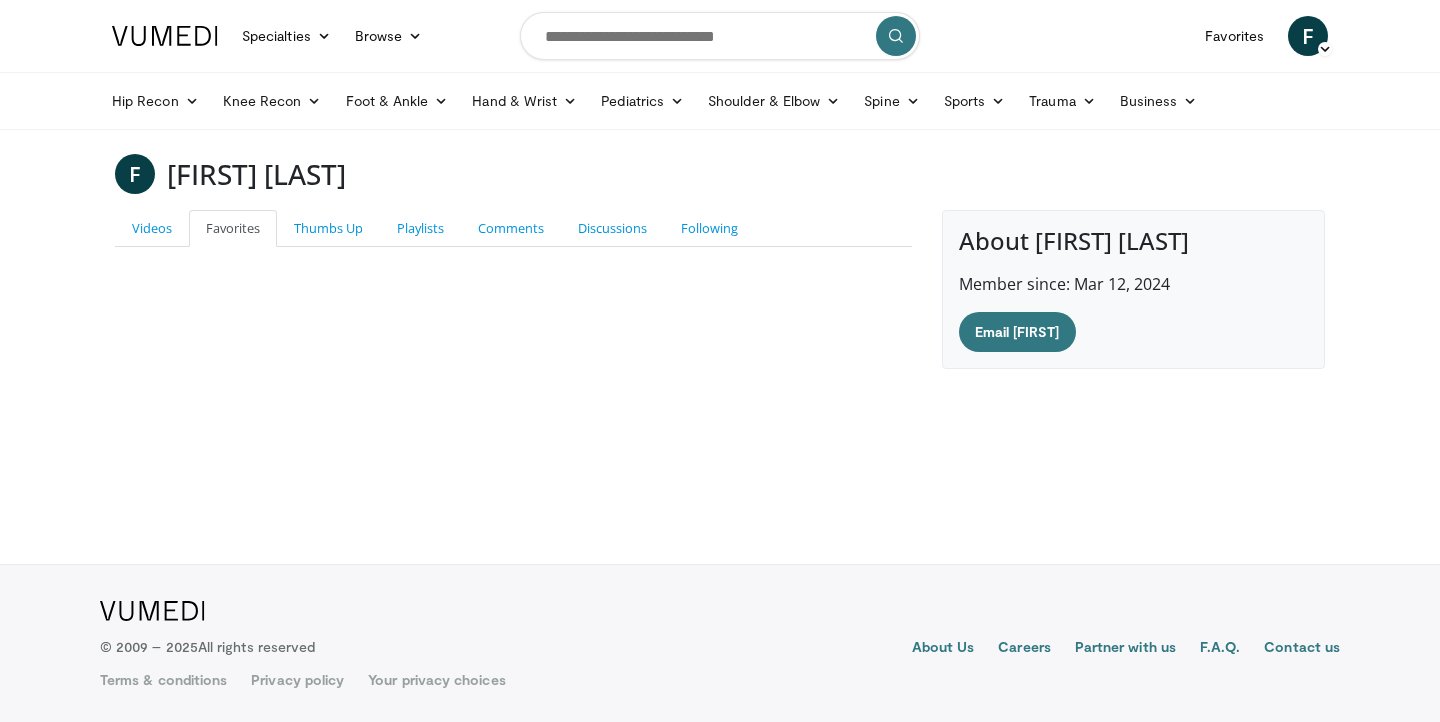 scroll, scrollTop: 0, scrollLeft: 0, axis: both 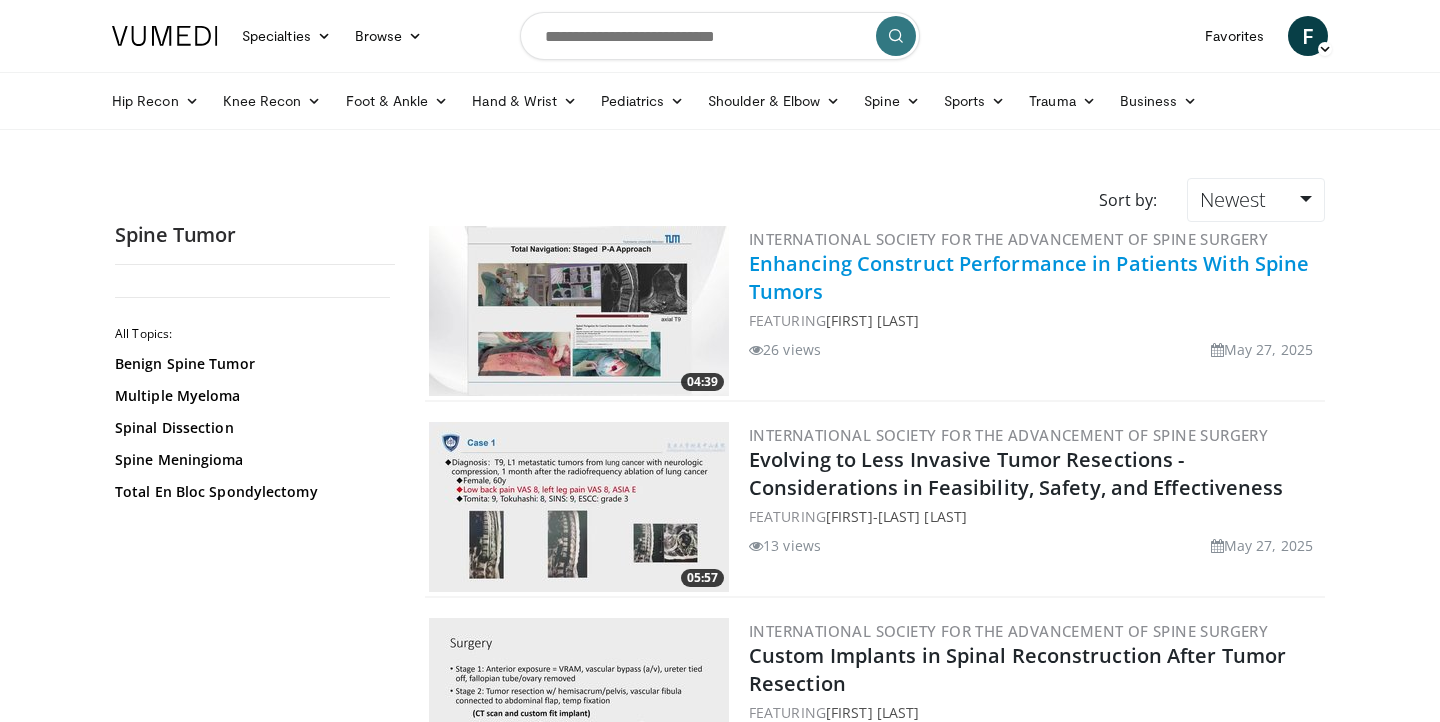 click on "Enhancing Construct Performance in Patients With Spine Tumors" at bounding box center [1029, 277] 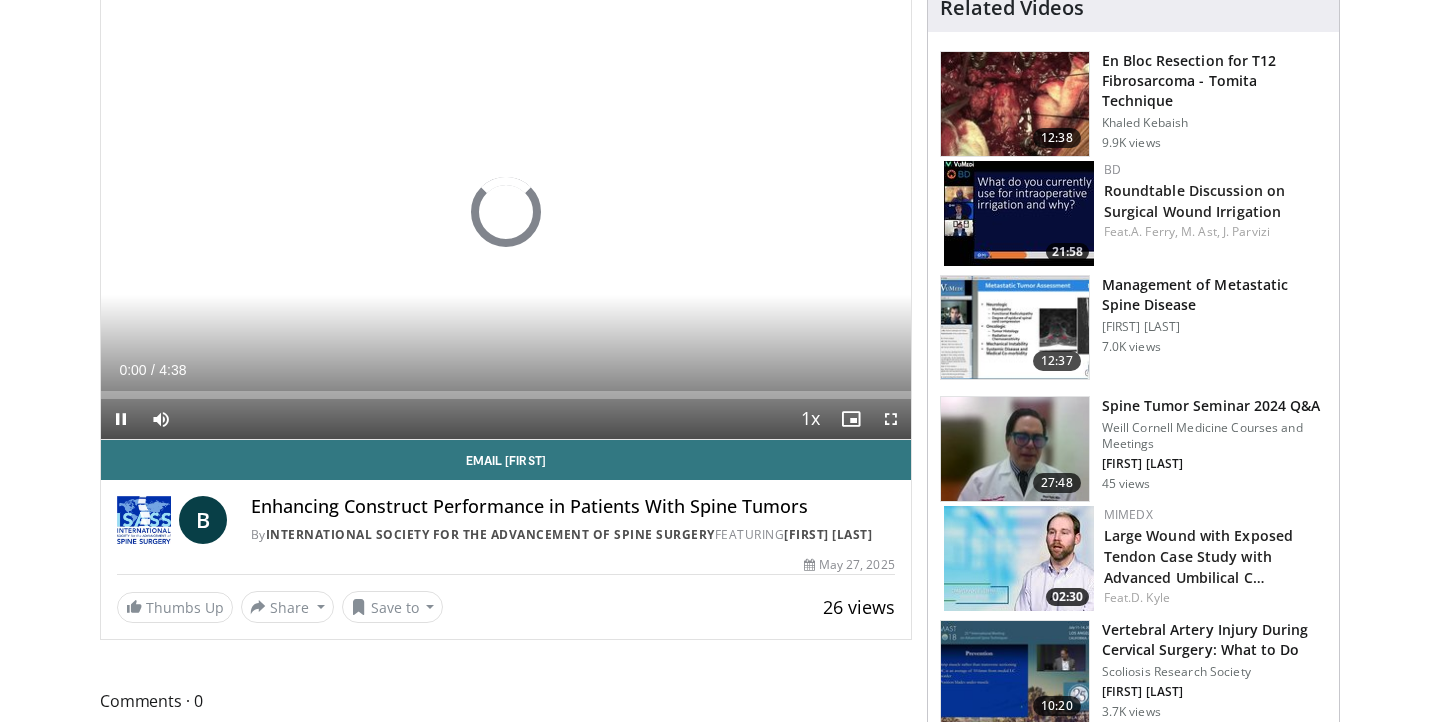 scroll, scrollTop: 332, scrollLeft: 0, axis: vertical 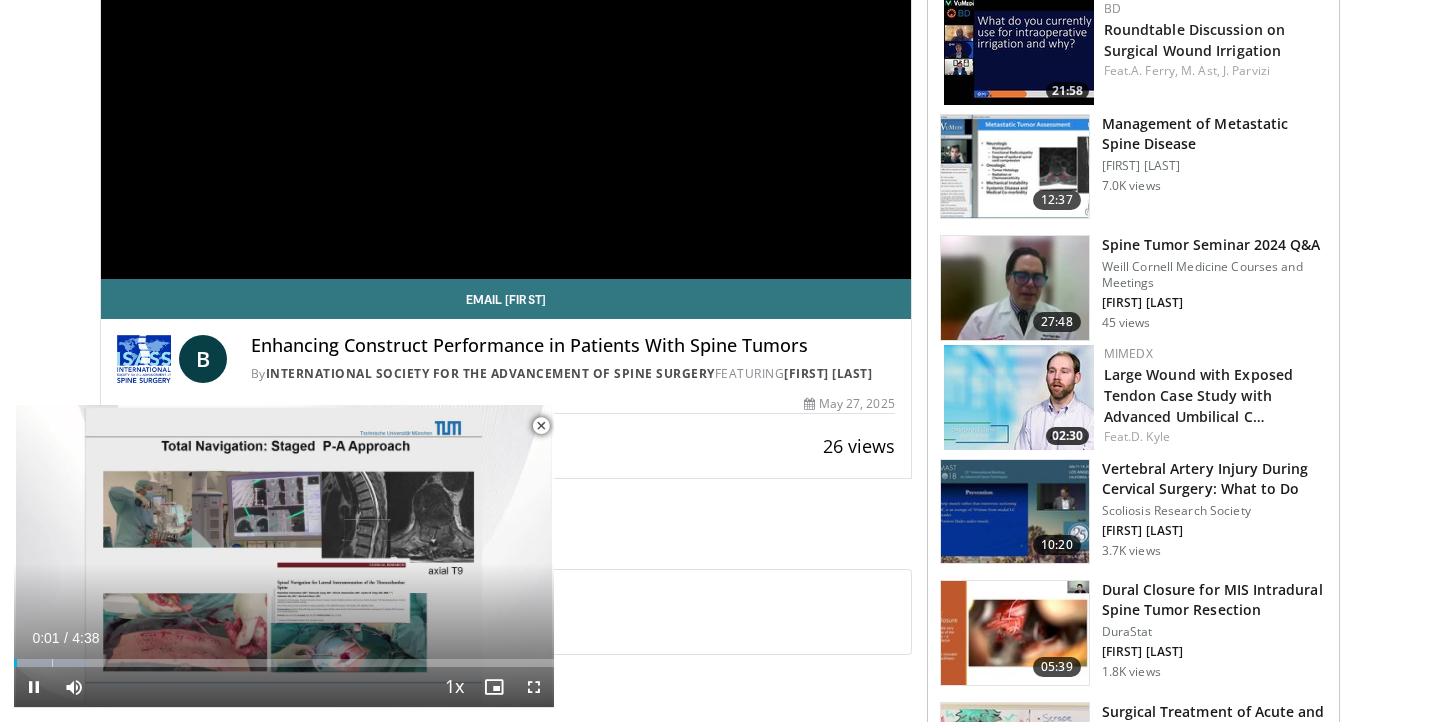 click at bounding box center [541, 426] 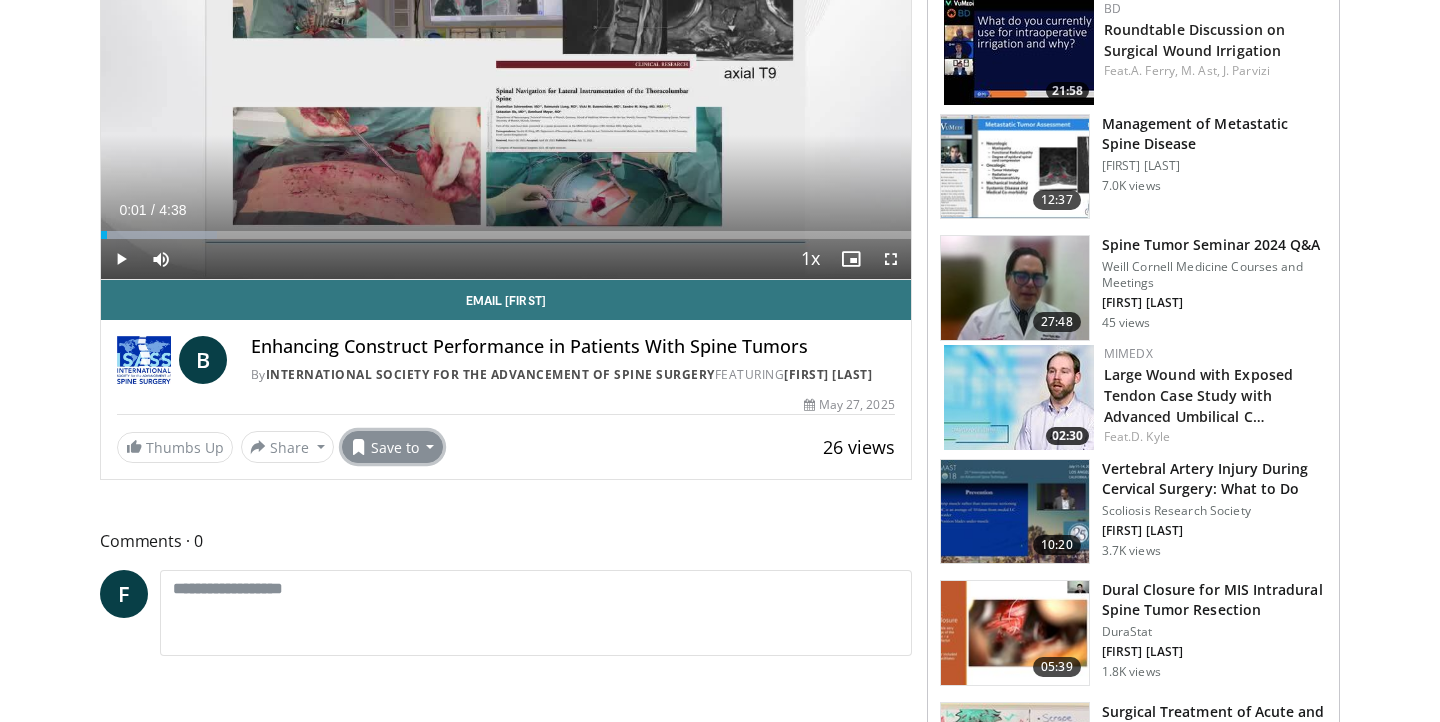 click on "Save to" at bounding box center [393, 447] 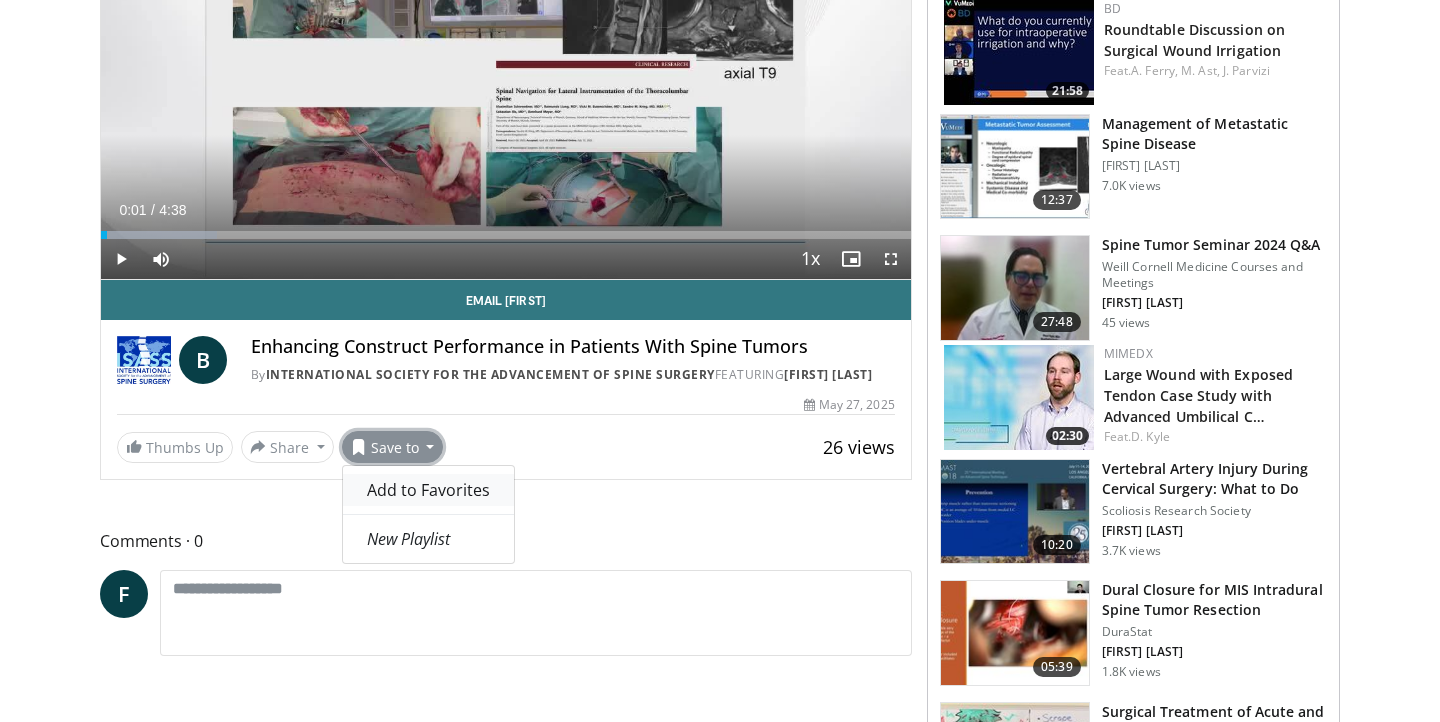 click on "Add to Favorites" at bounding box center (428, 490) 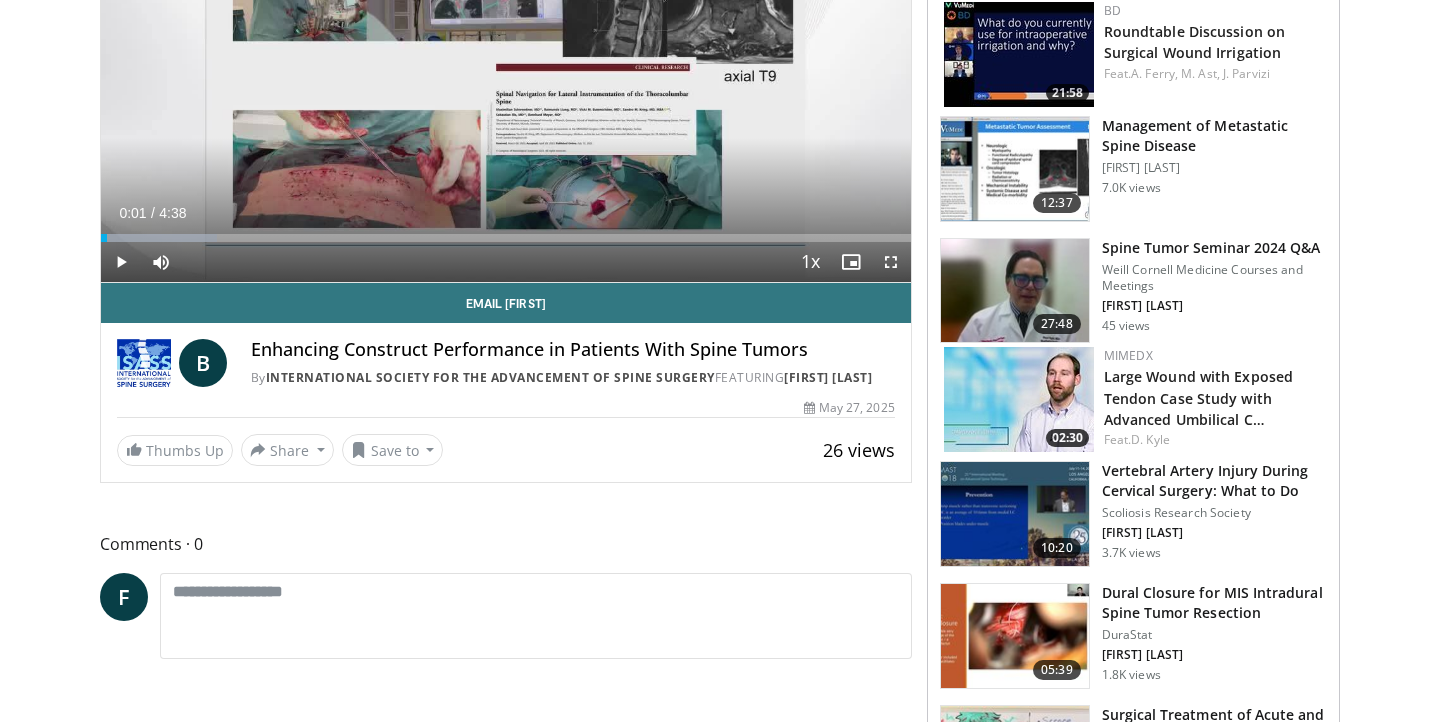scroll, scrollTop: 332, scrollLeft: 0, axis: vertical 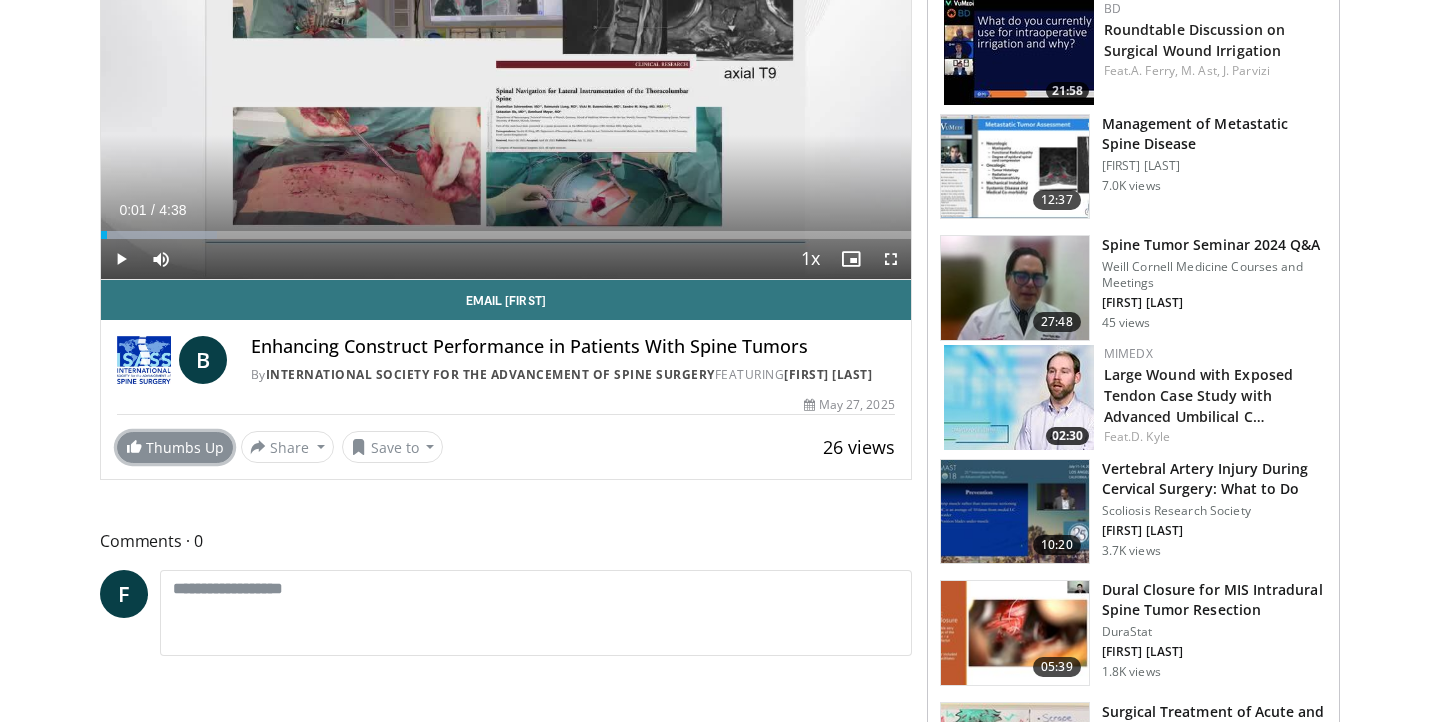 click on "Thumbs Up" at bounding box center (175, 447) 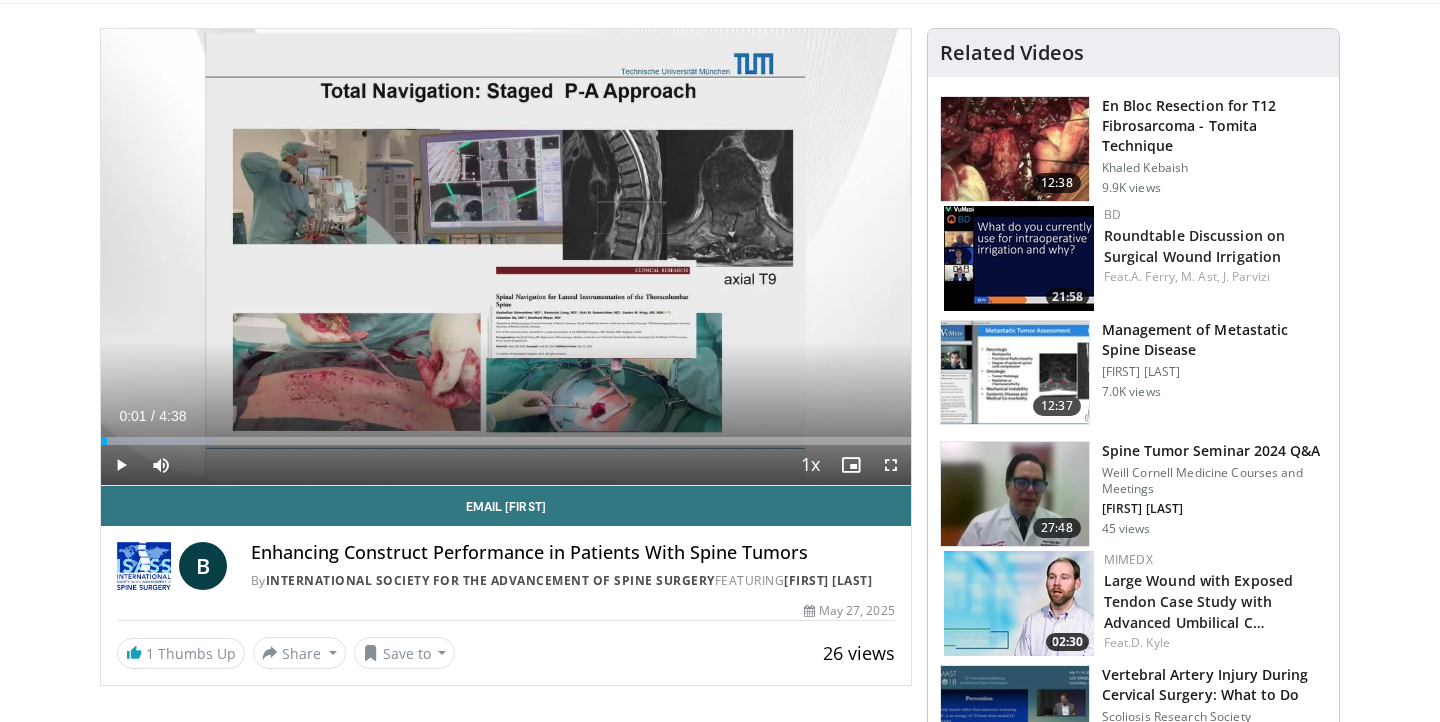 scroll, scrollTop: 203, scrollLeft: 0, axis: vertical 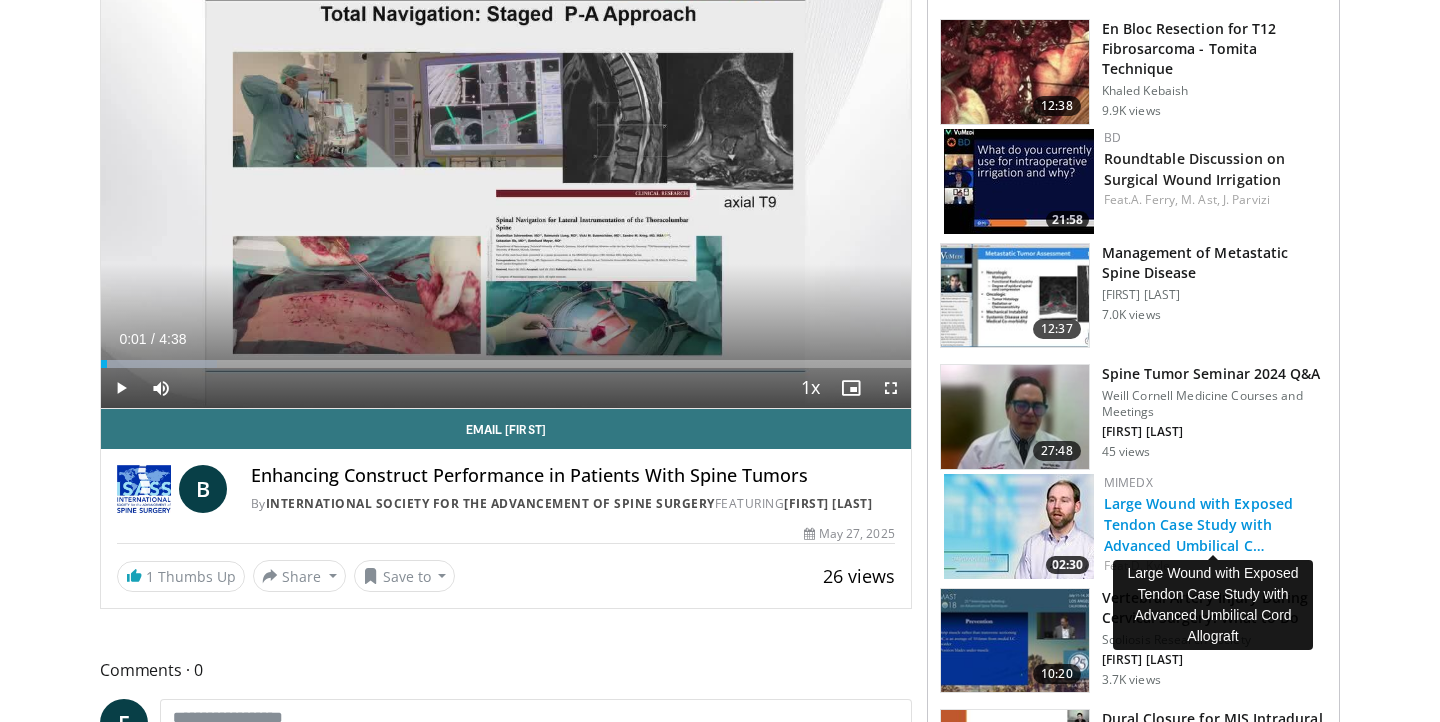 click on "Large Wound with Exposed Tendon Case Study with Advanced Umbilical C…" at bounding box center [1198, 524] 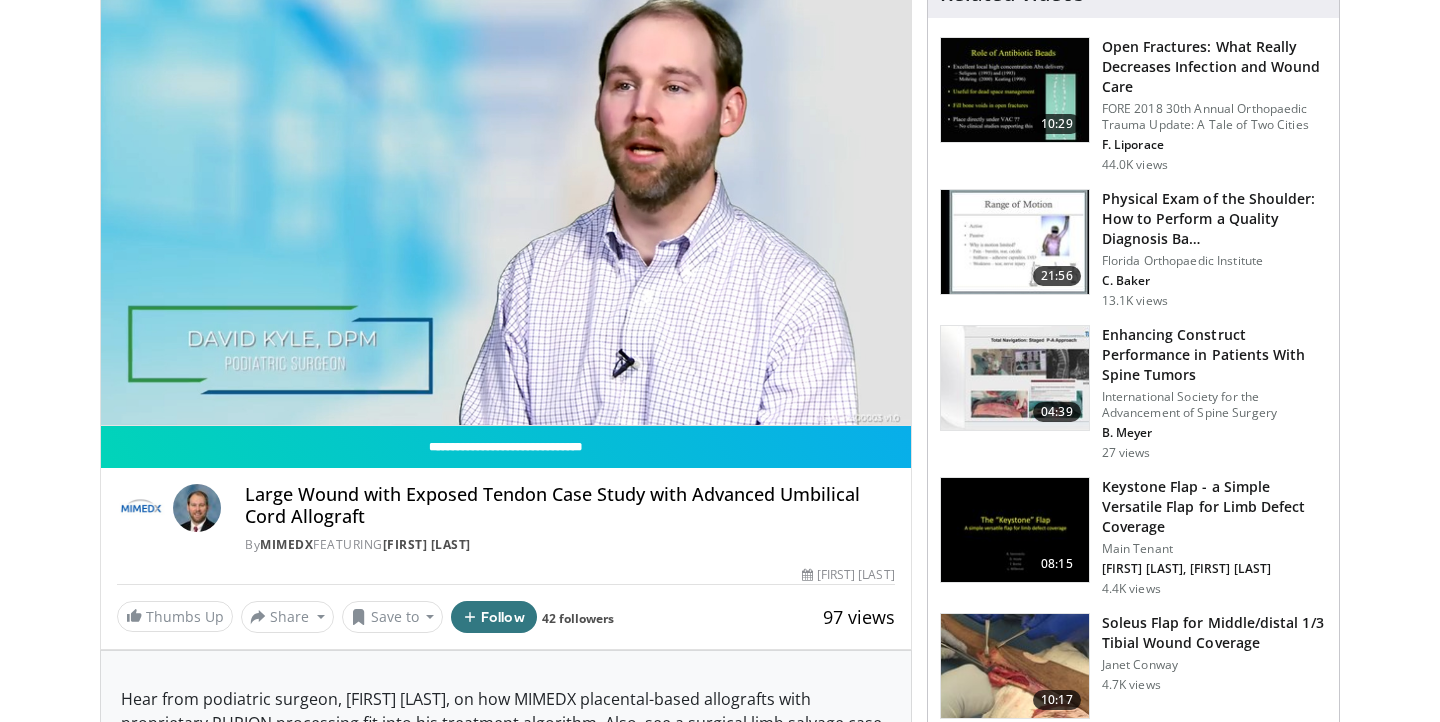scroll, scrollTop: 0, scrollLeft: 0, axis: both 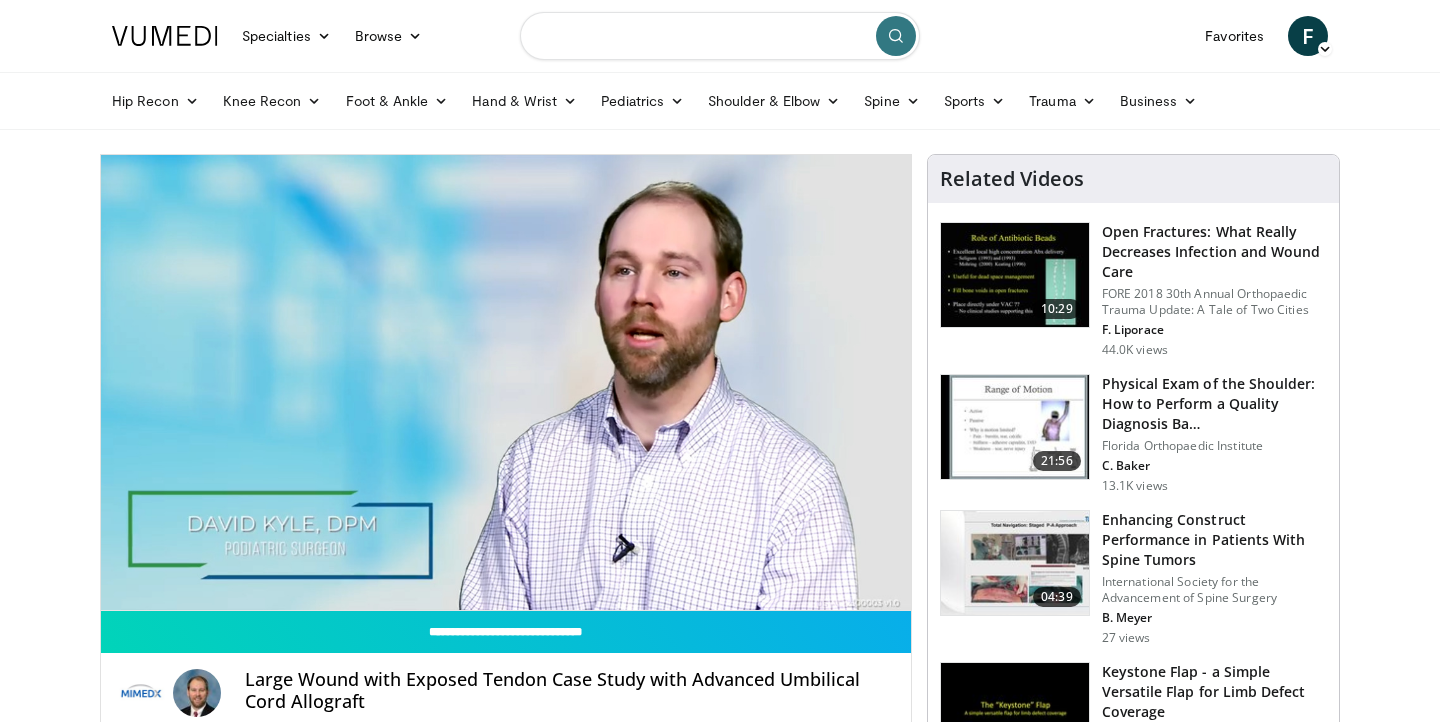 click at bounding box center [720, 36] 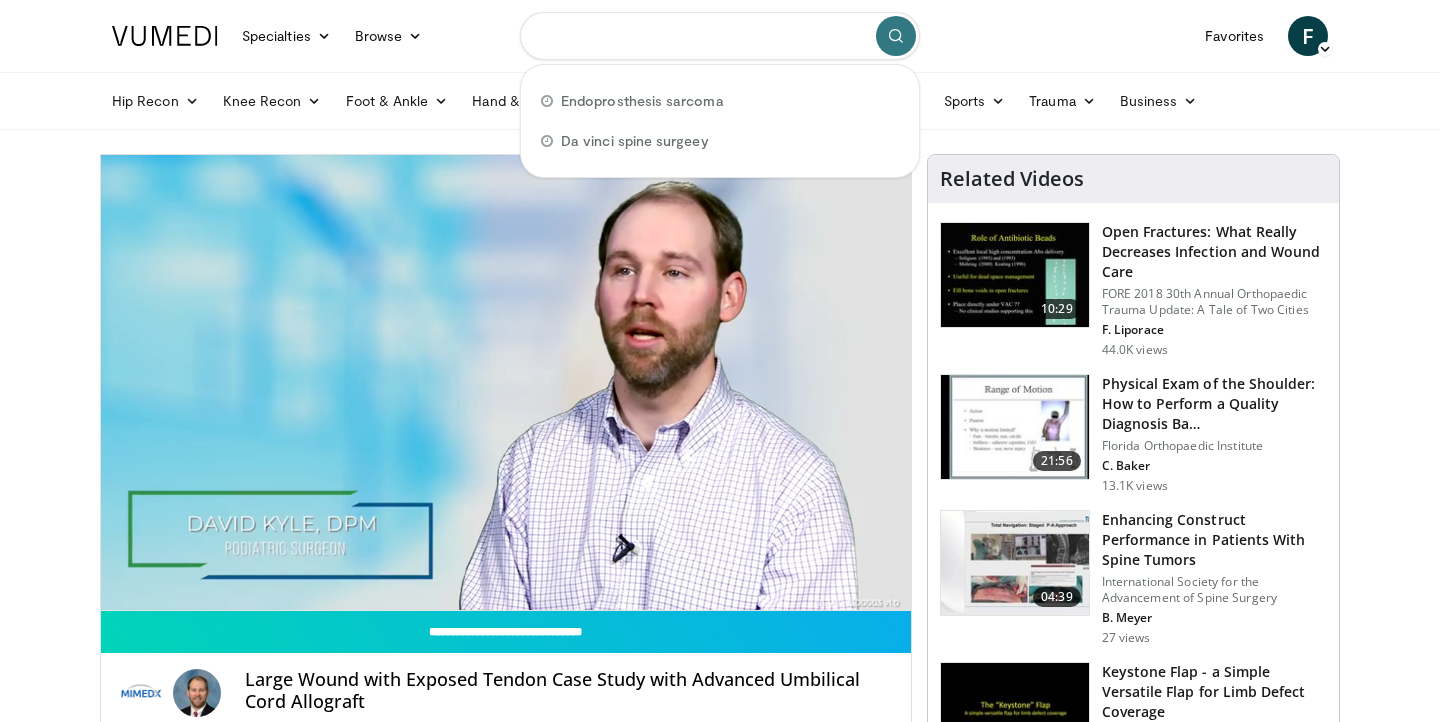 type on "*" 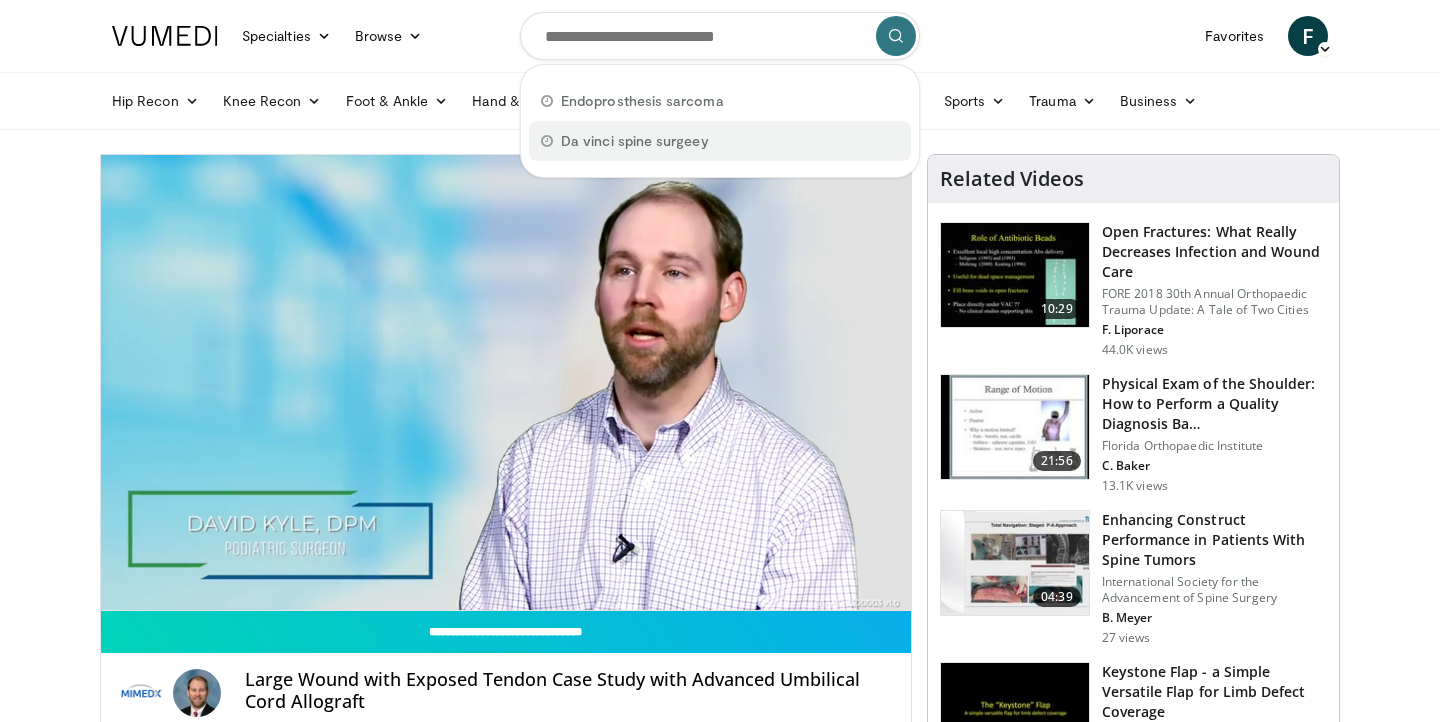 click on "Da vinci spine surgeey" at bounding box center [720, 141] 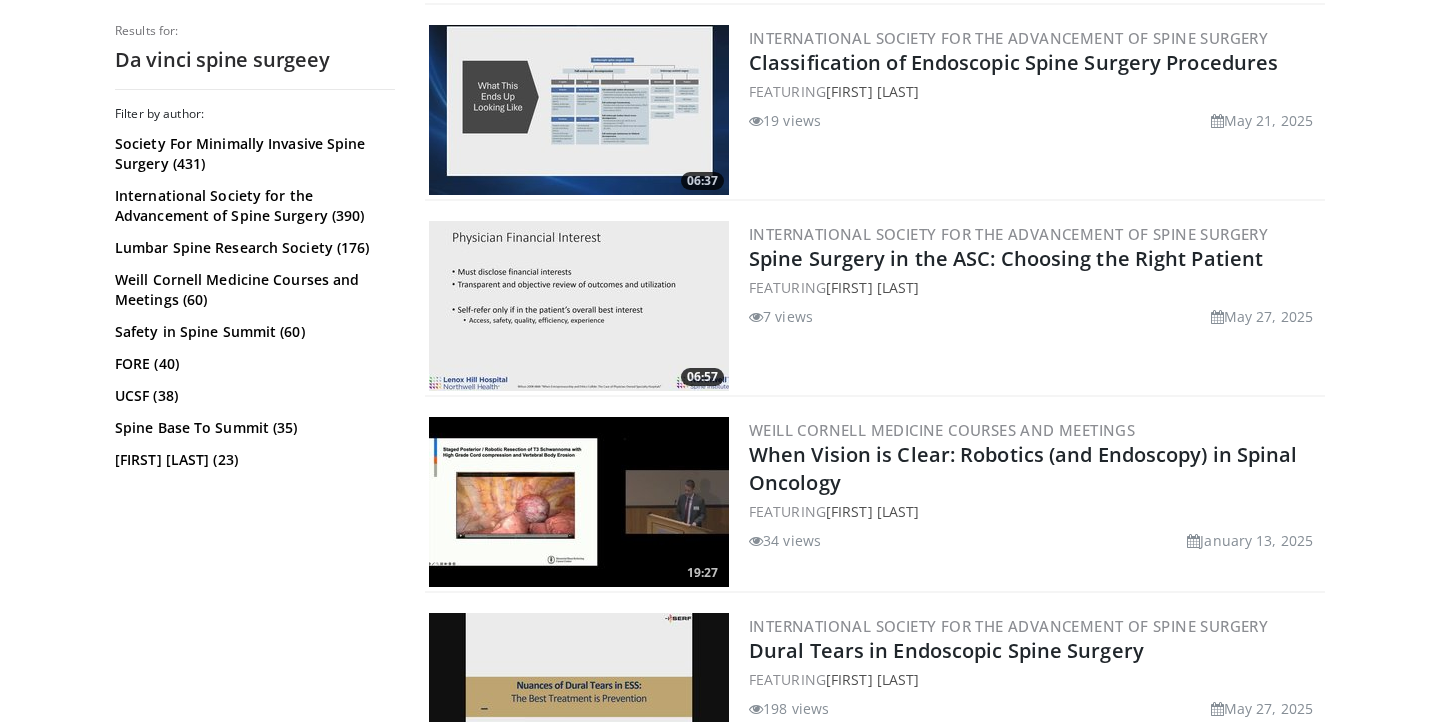 scroll, scrollTop: 1983, scrollLeft: 0, axis: vertical 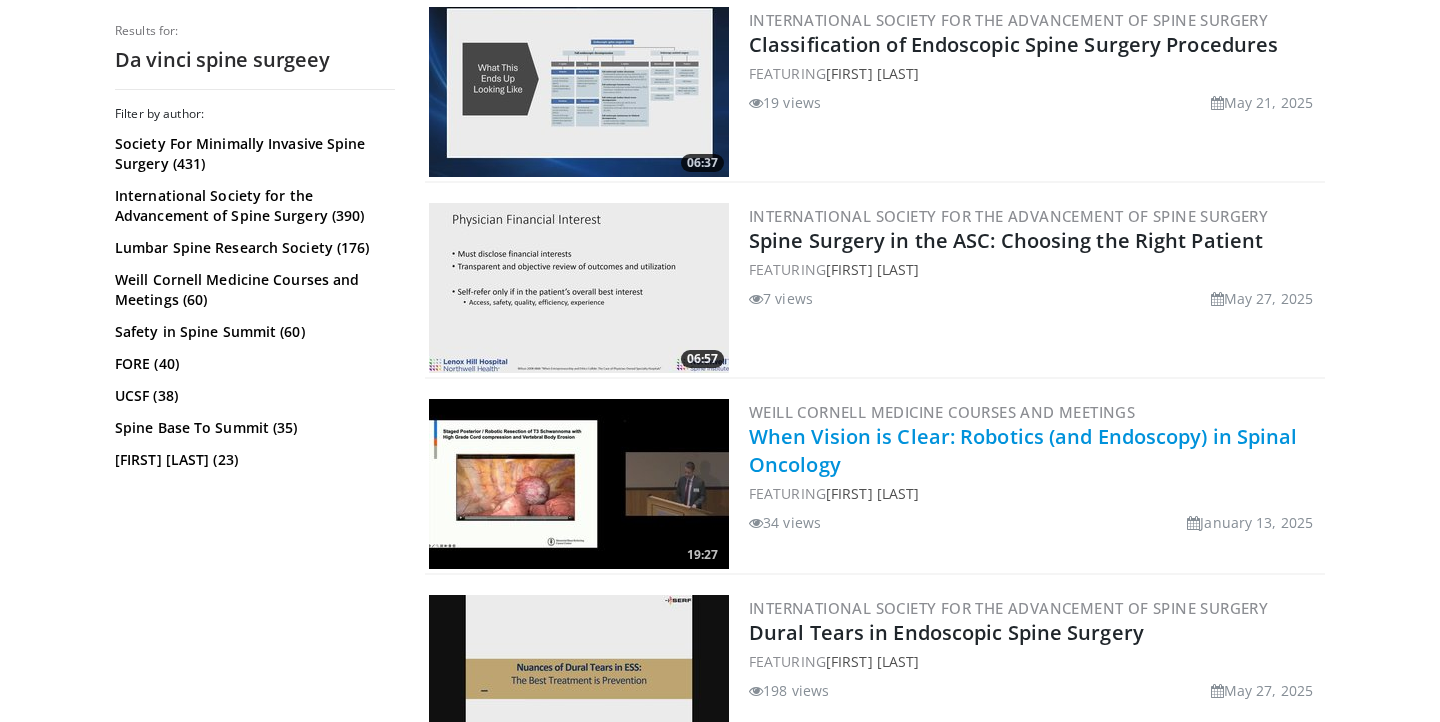 click on "When Vision is Clear: Robotics (and Endoscopy) in Spinal Oncology" at bounding box center [1023, 450] 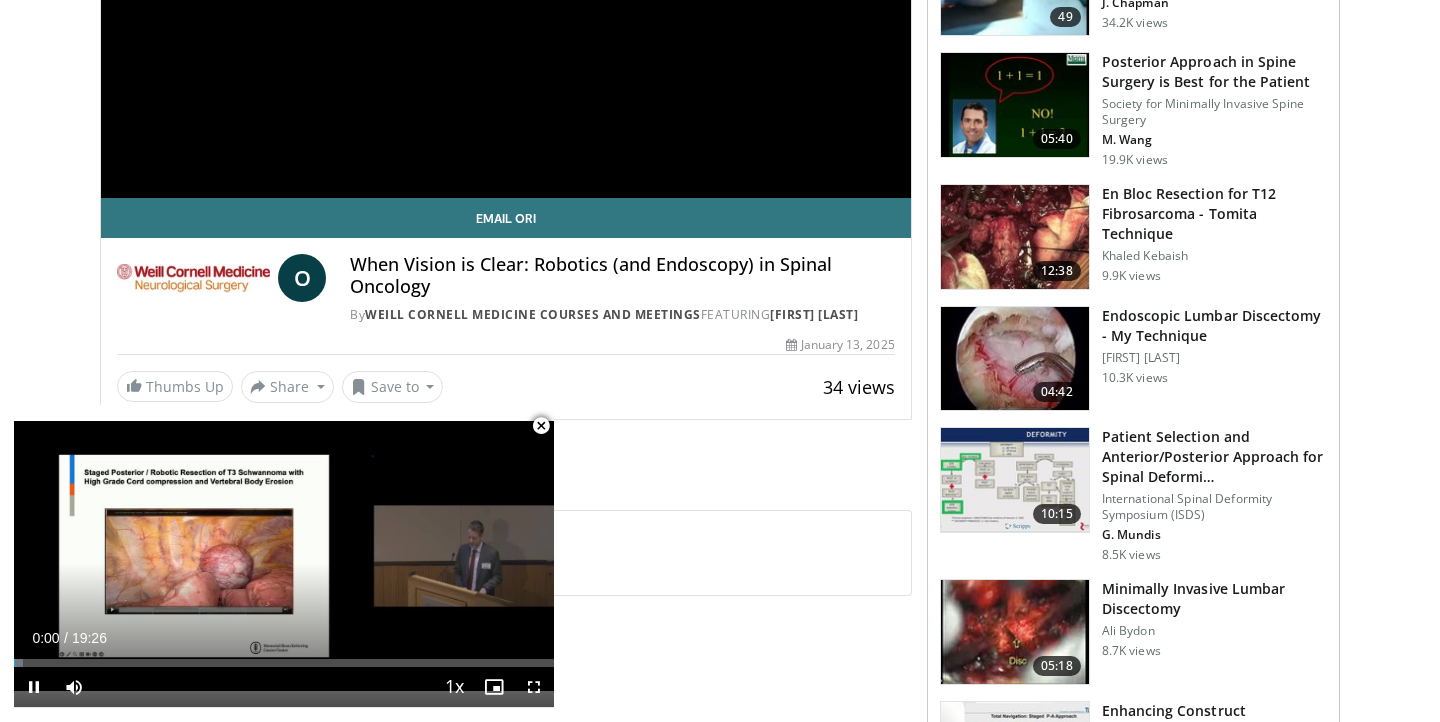 scroll, scrollTop: 751, scrollLeft: 0, axis: vertical 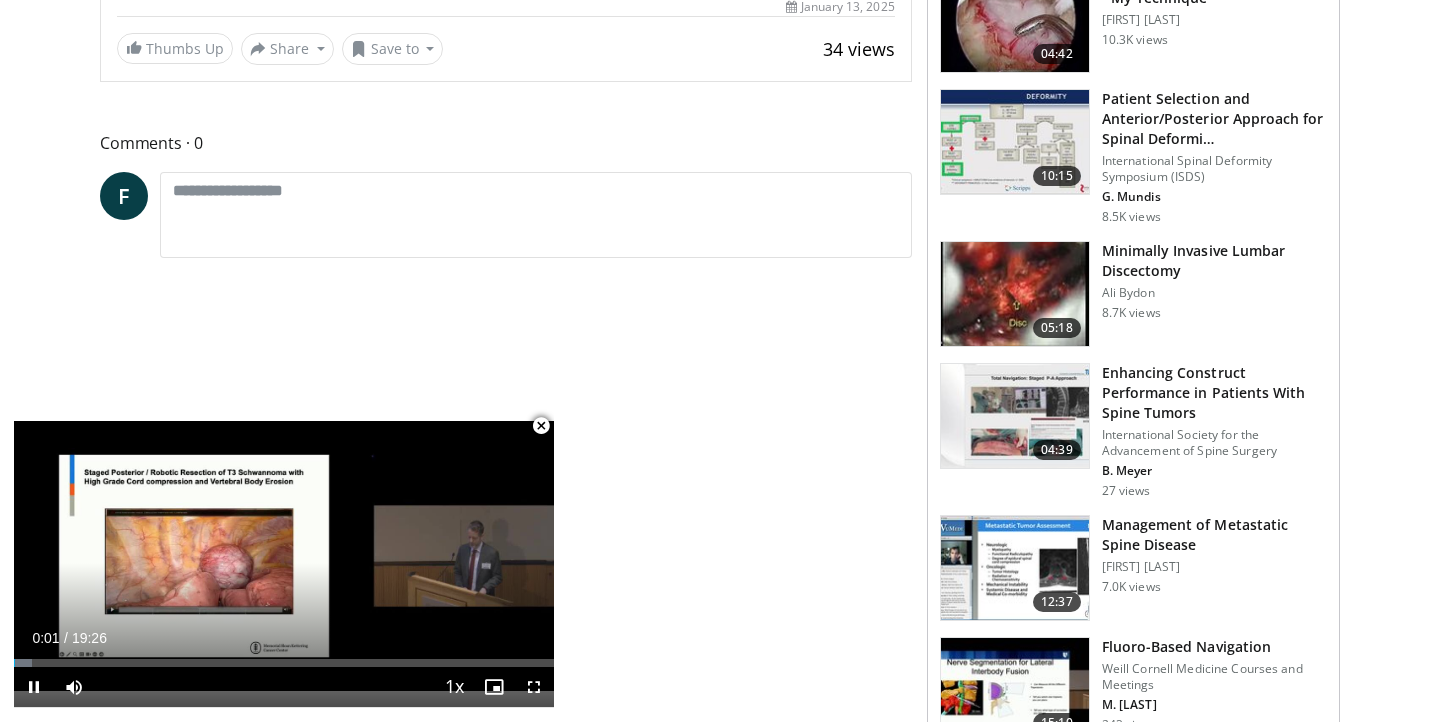 click at bounding box center [541, 426] 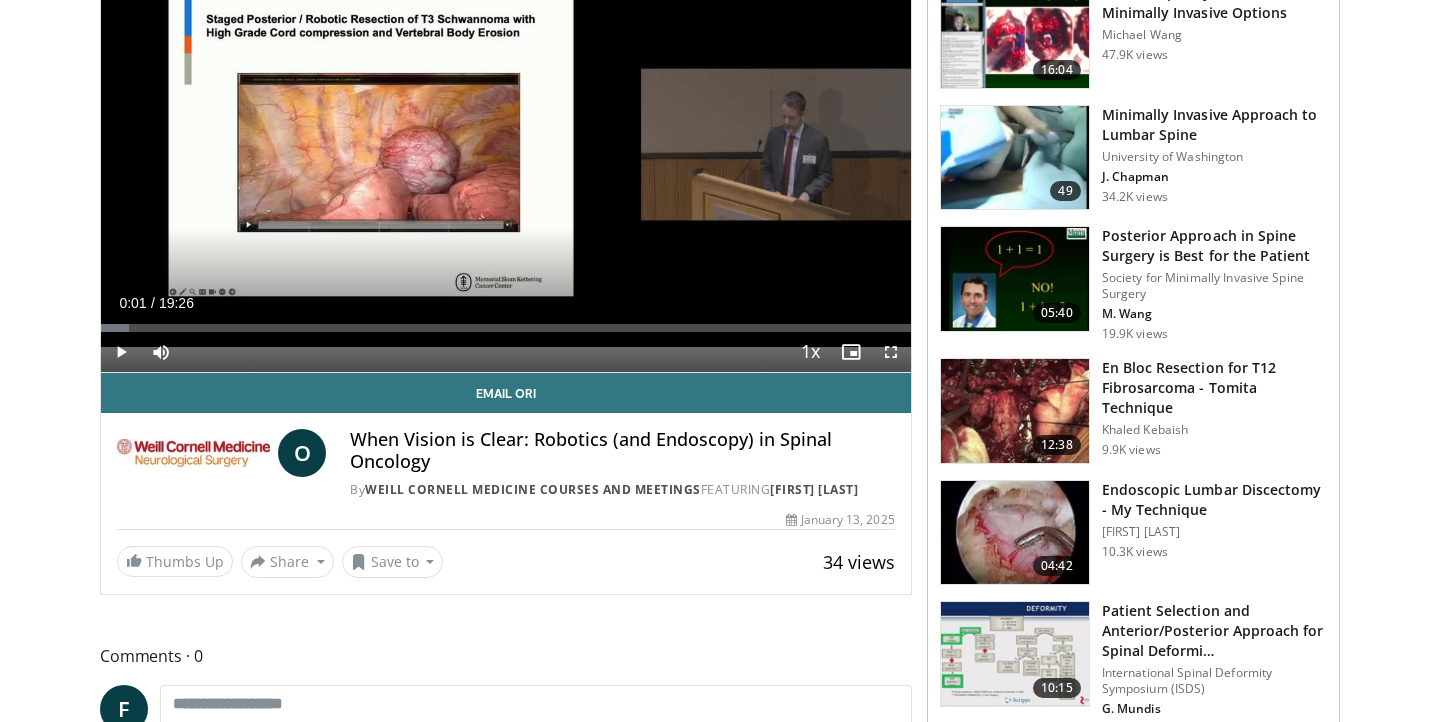 scroll, scrollTop: 241, scrollLeft: 0, axis: vertical 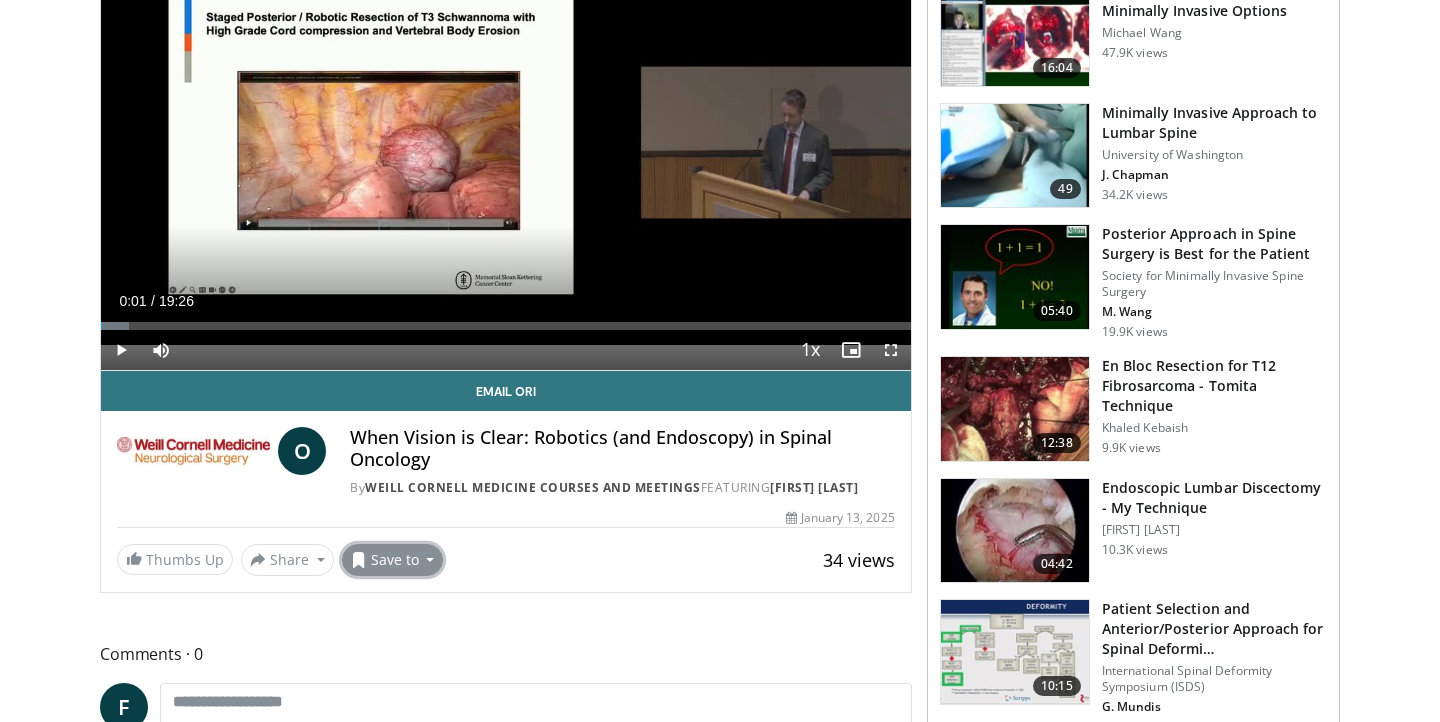 click on "Save to" at bounding box center (393, 560) 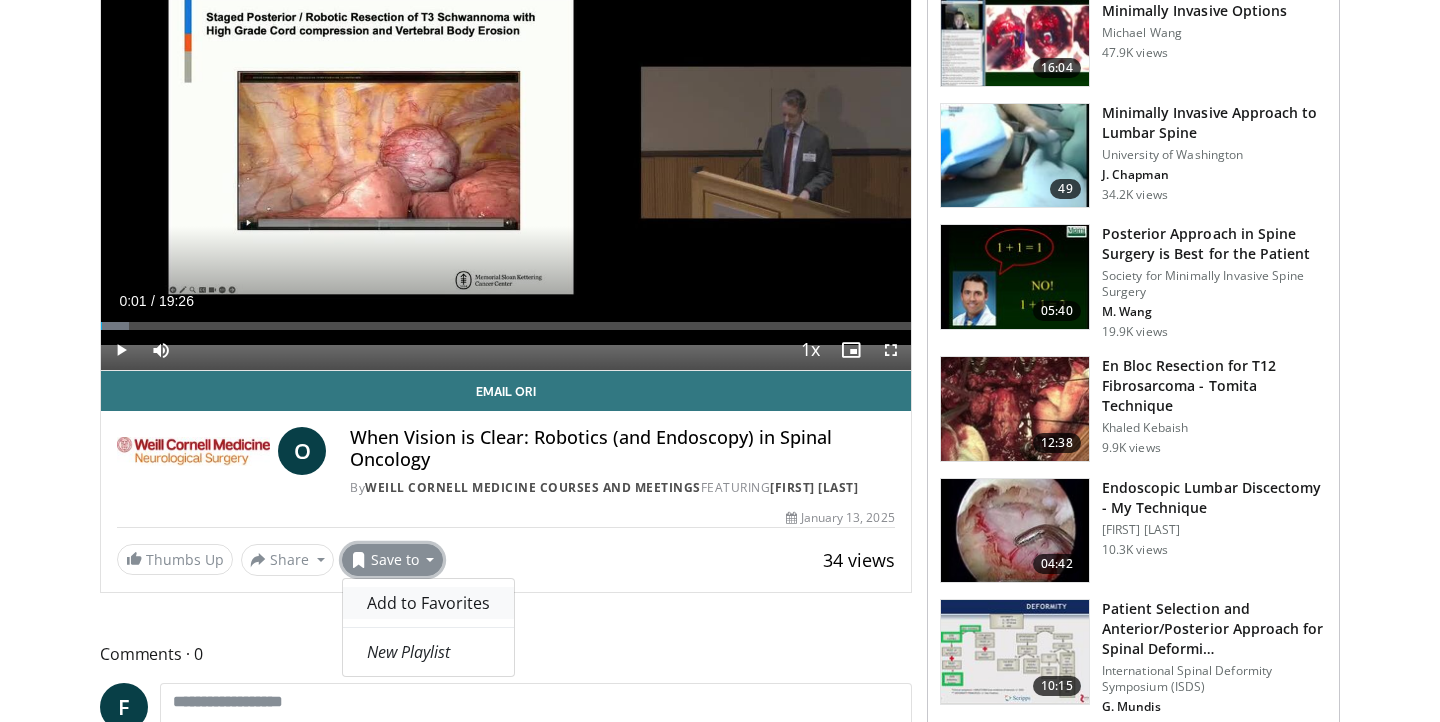 click on "Add to Favorites" at bounding box center (428, 603) 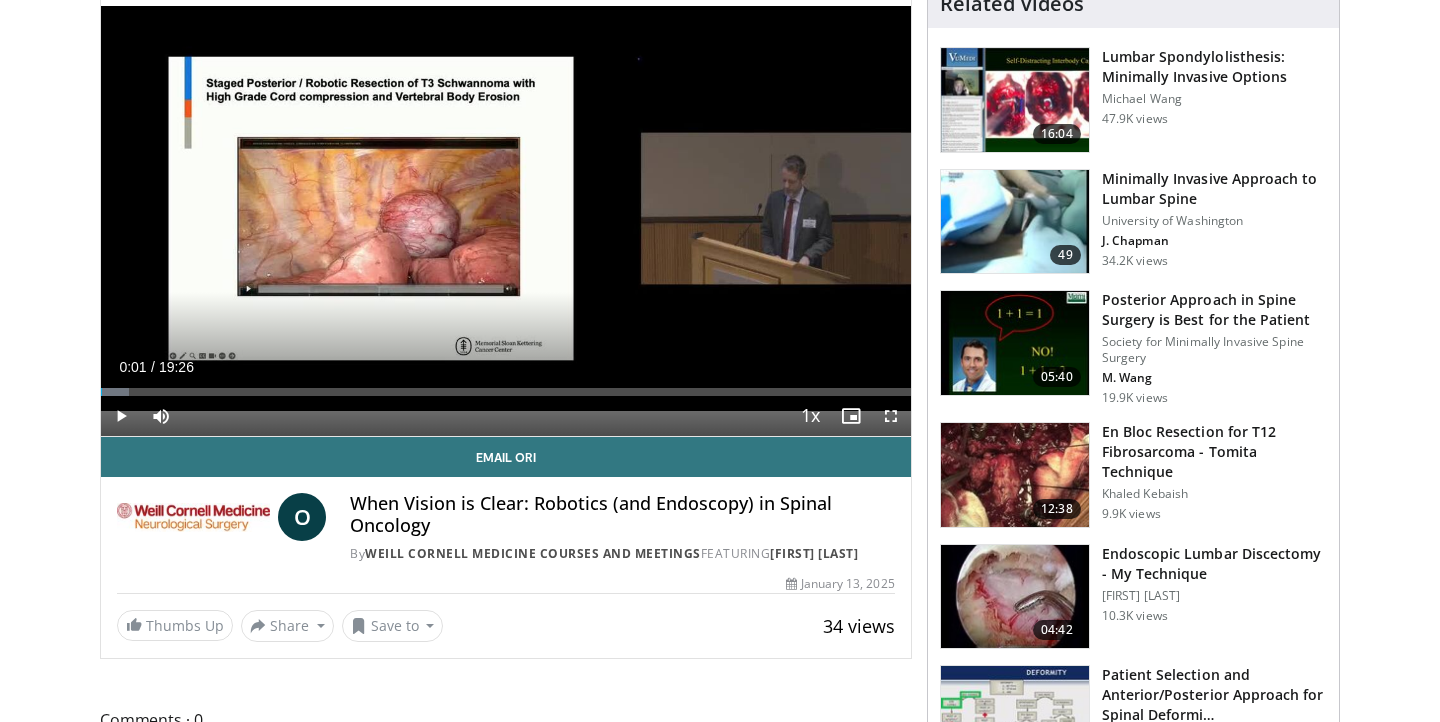 scroll, scrollTop: 307, scrollLeft: 0, axis: vertical 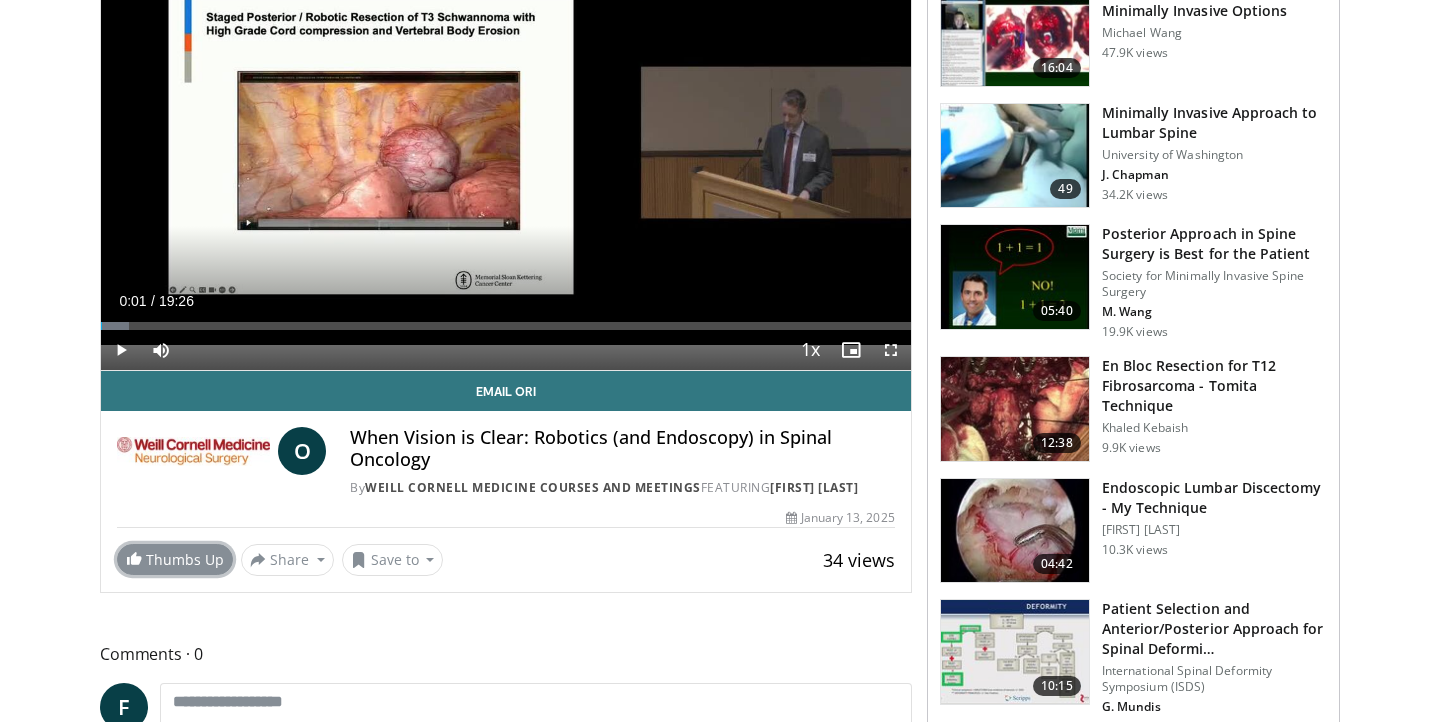 click on "Thumbs Up" at bounding box center [175, 559] 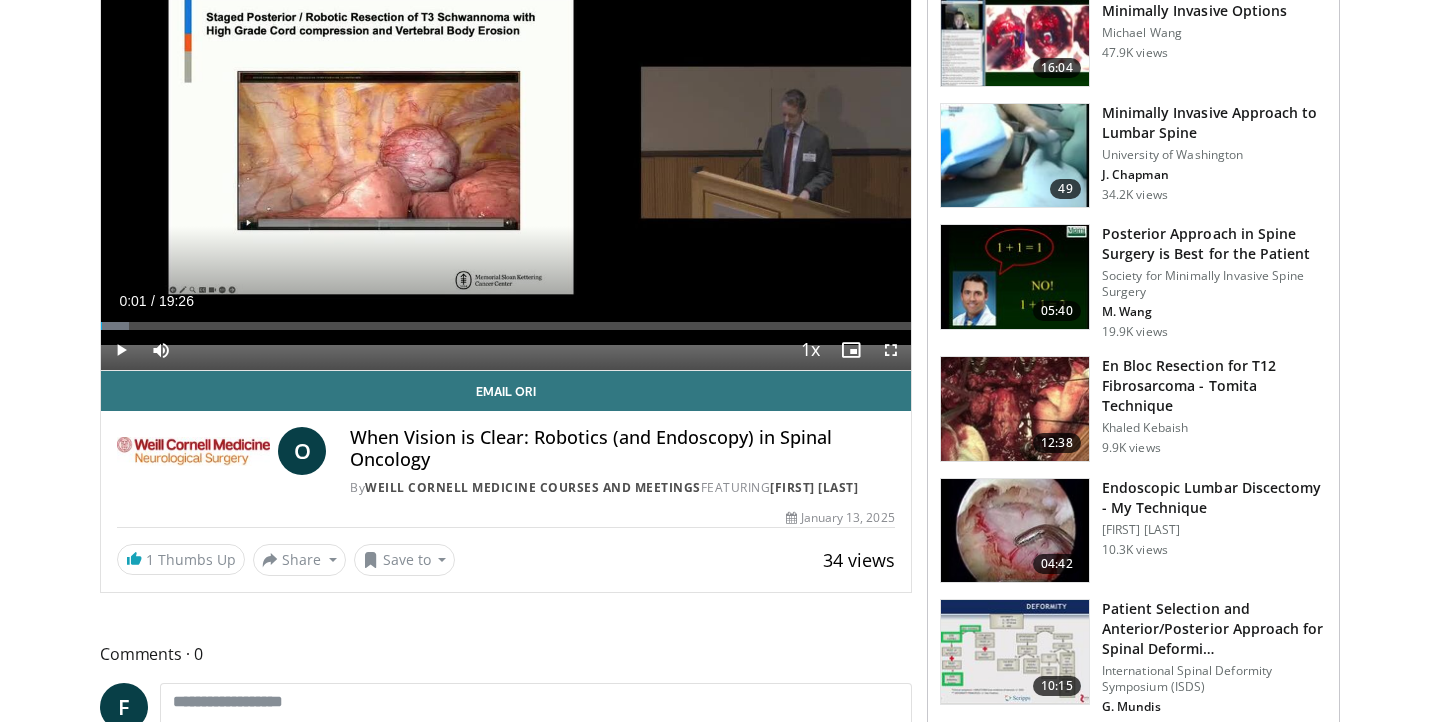 scroll, scrollTop: 0, scrollLeft: 0, axis: both 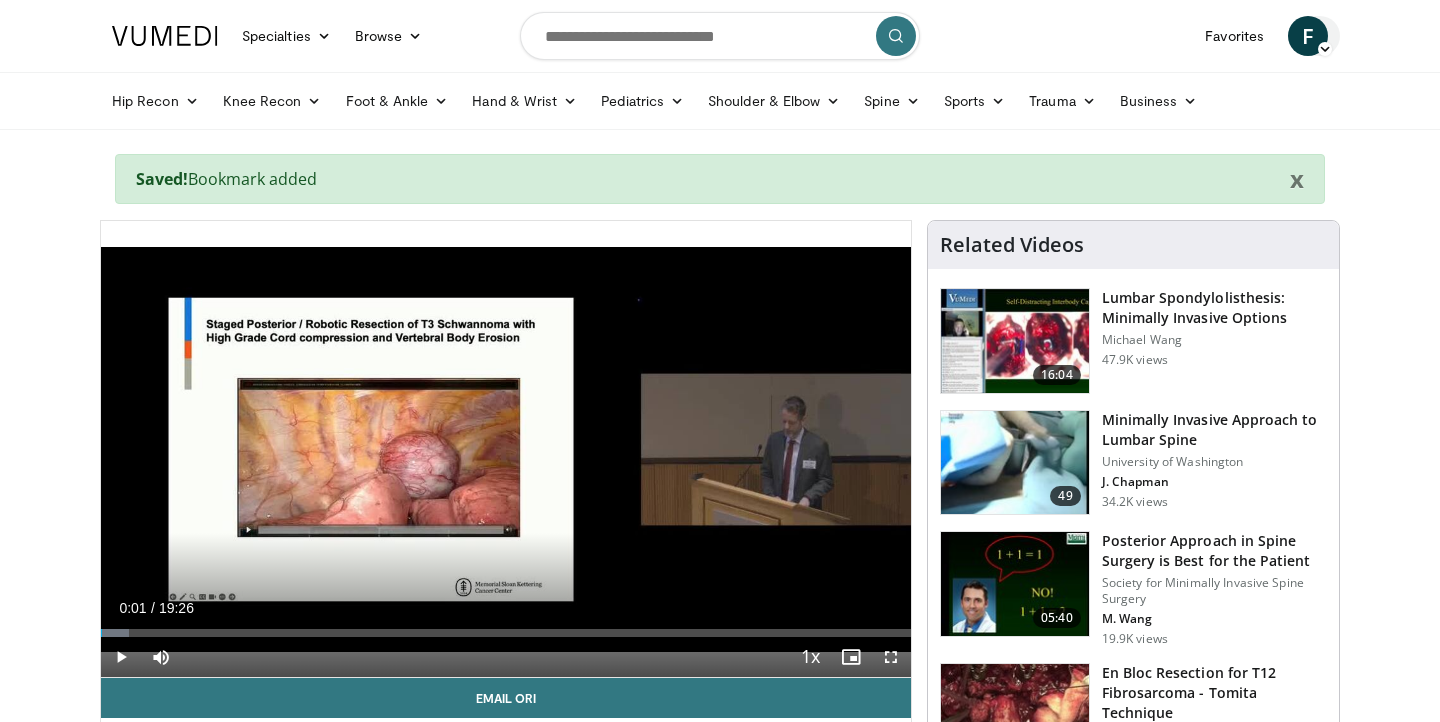 click on "F" at bounding box center [1308, 36] 